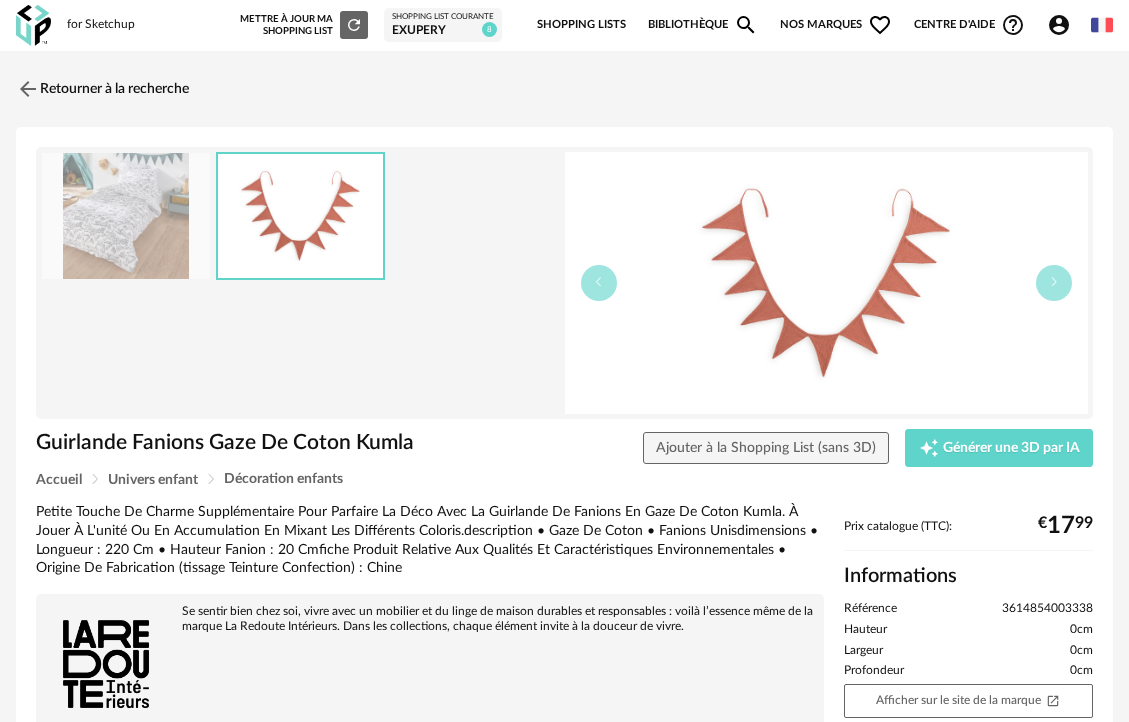 scroll, scrollTop: 0, scrollLeft: 0, axis: both 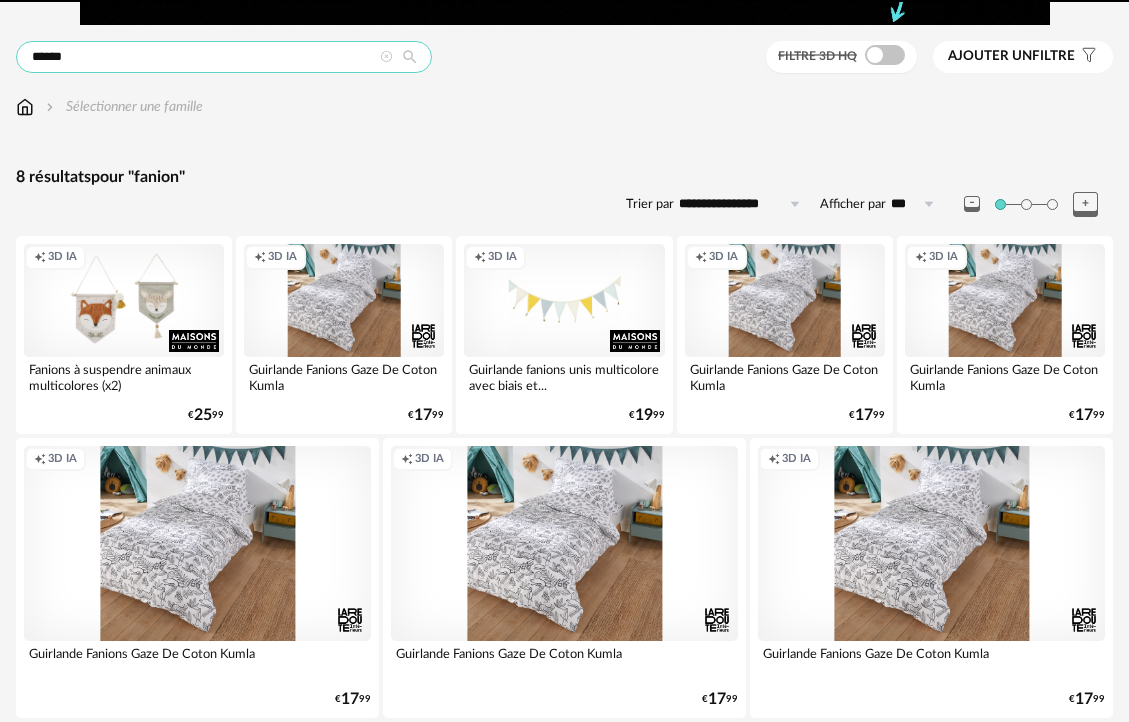 click on "******" at bounding box center (224, 57) 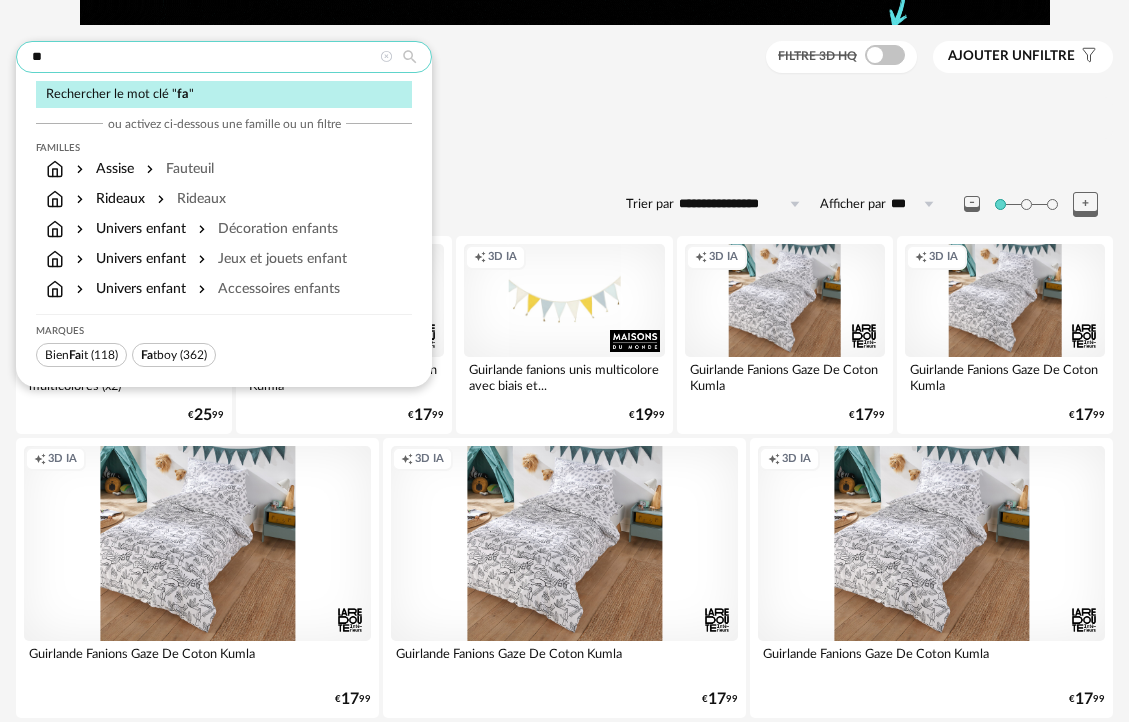 type on "*" 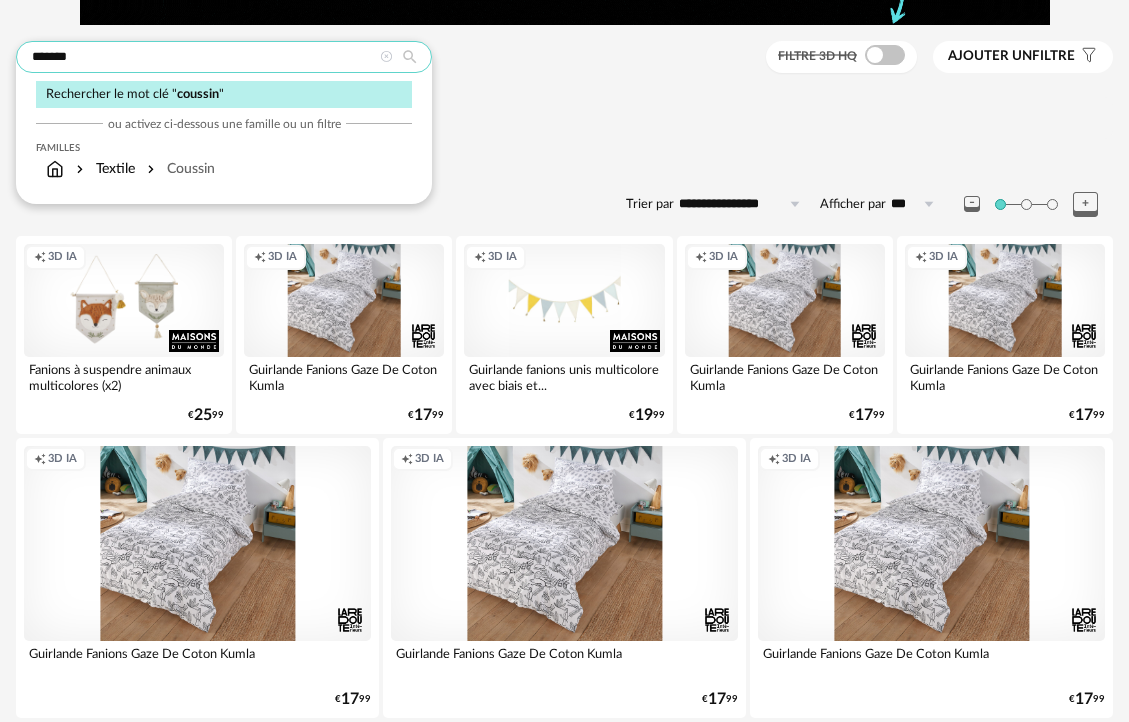 type on "*******" 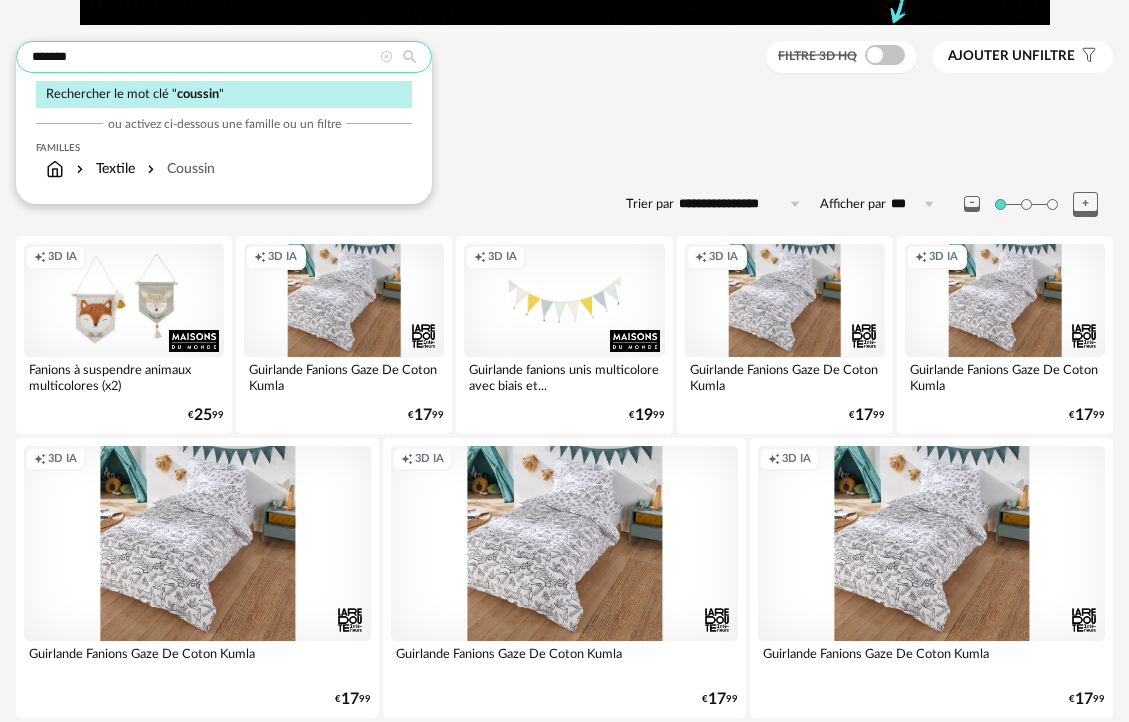 type on "**********" 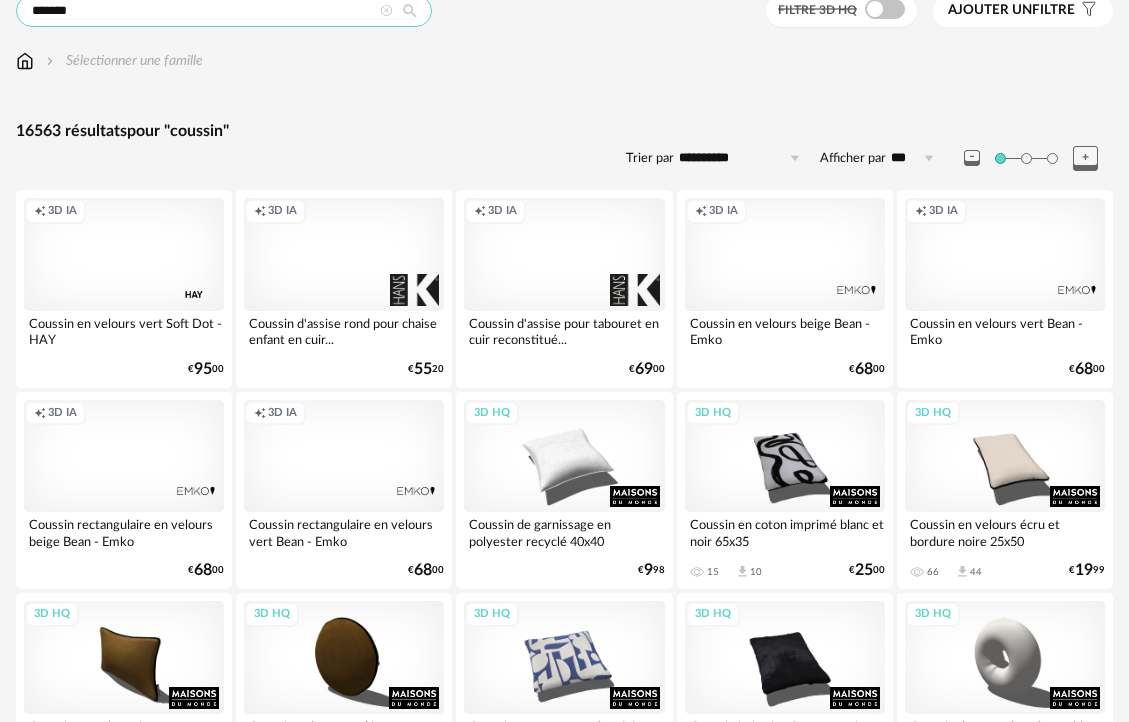 scroll, scrollTop: 224, scrollLeft: 0, axis: vertical 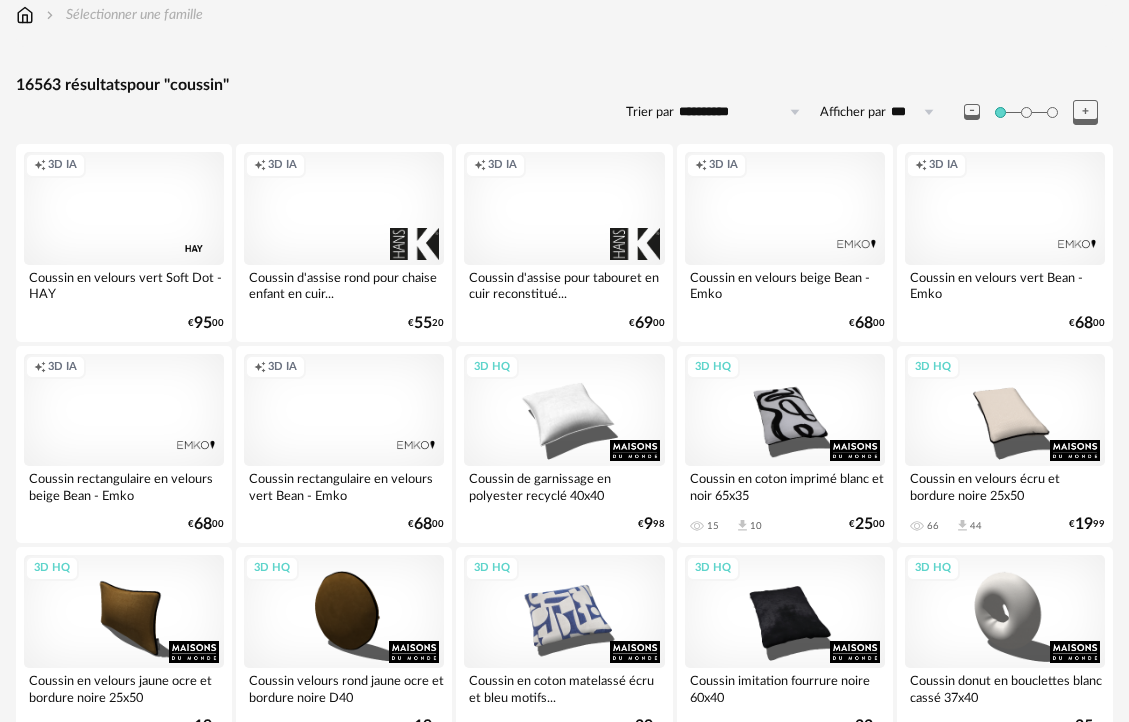 click on "Creation icon   3D IA" at bounding box center [124, 208] 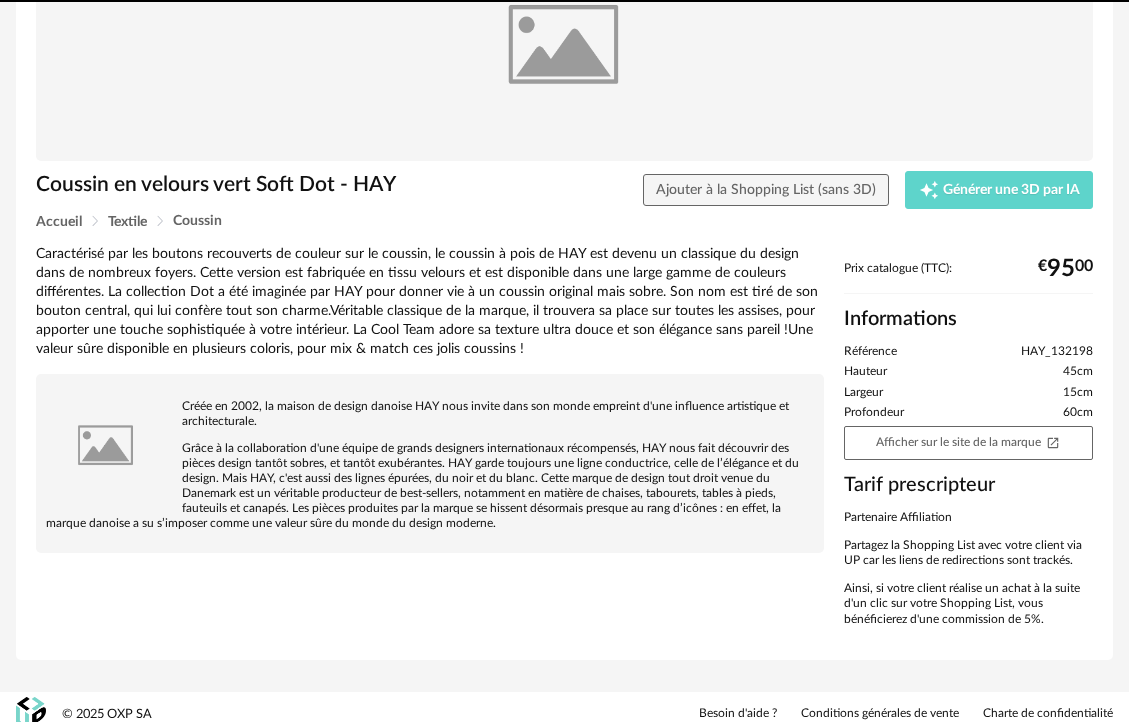 scroll, scrollTop: 0, scrollLeft: 0, axis: both 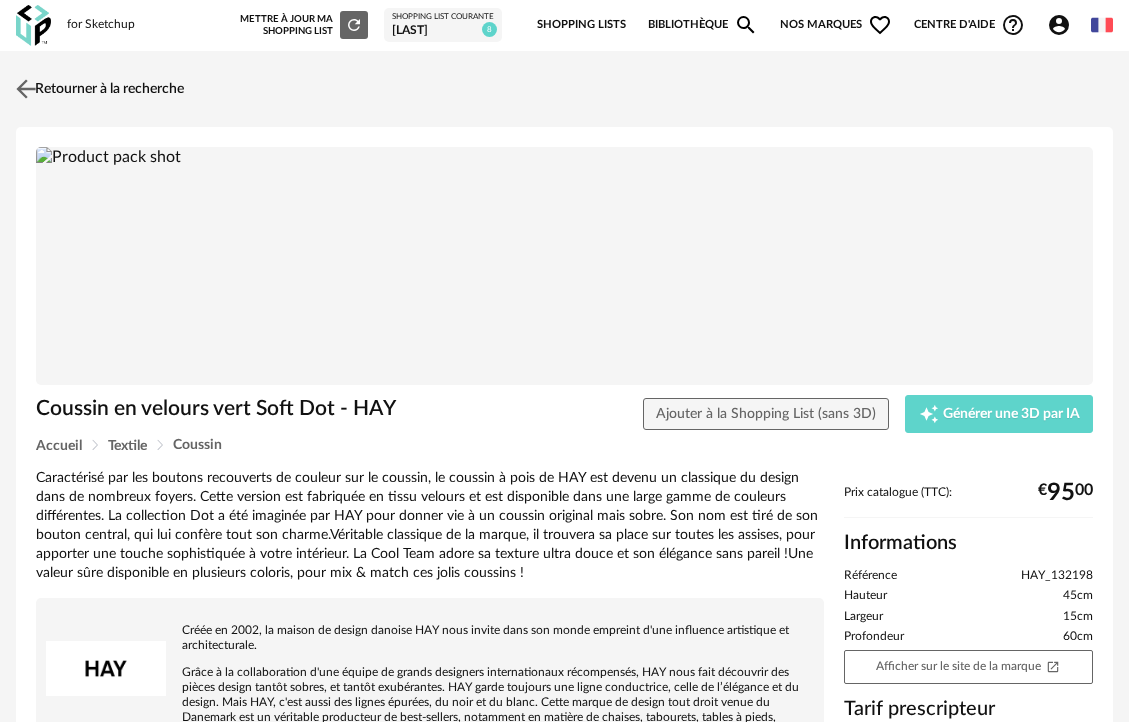 click at bounding box center (26, 88) 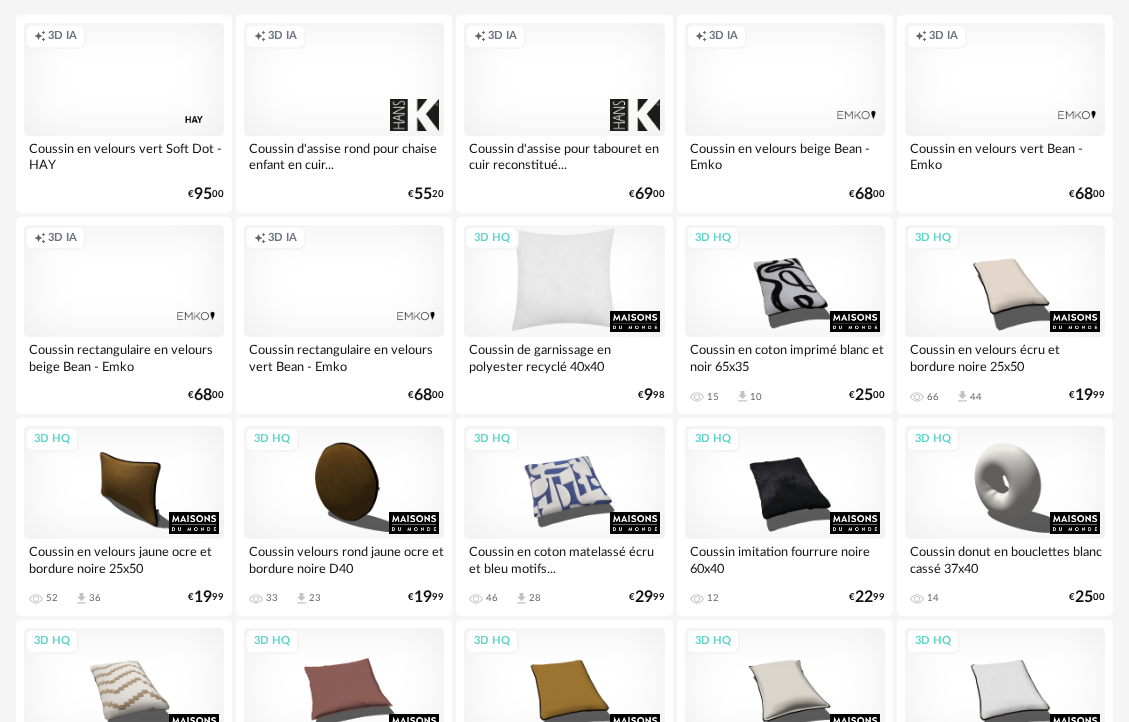 scroll, scrollTop: 0, scrollLeft: 0, axis: both 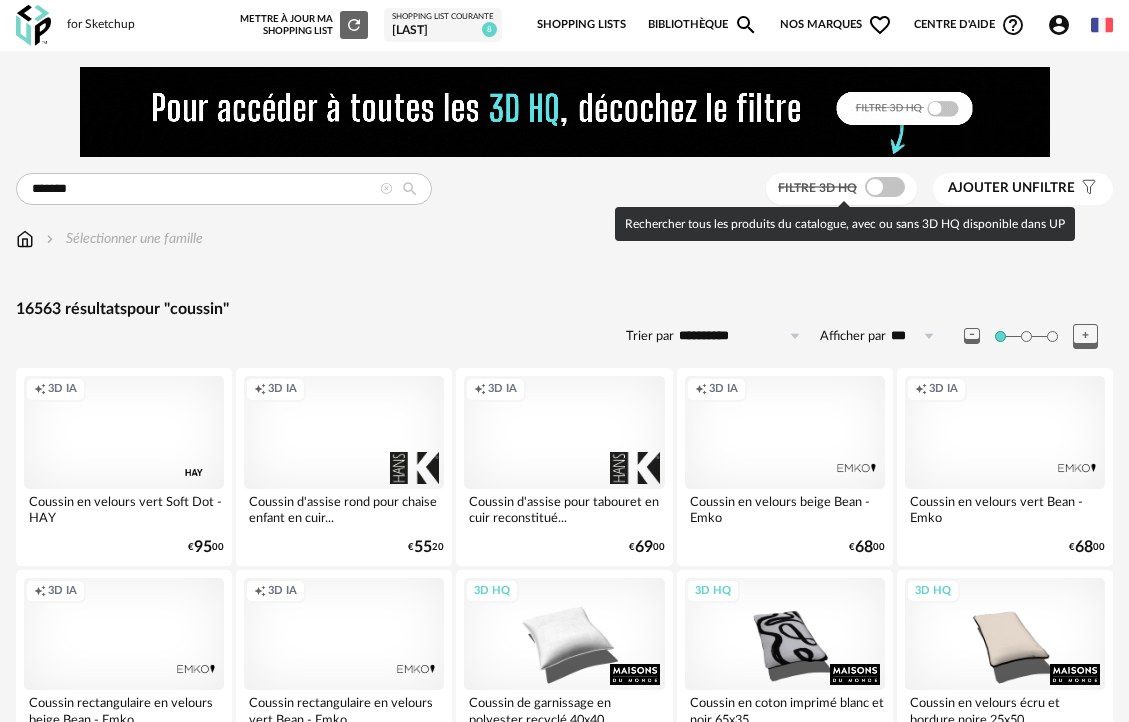 click at bounding box center (885, 187) 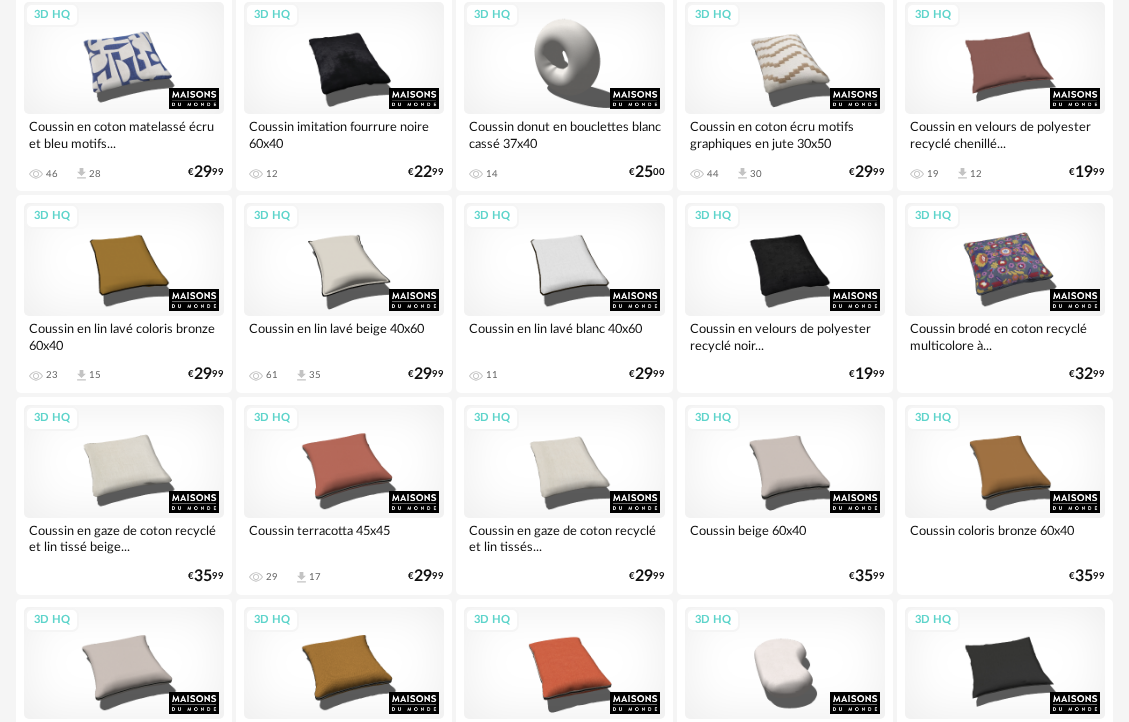 scroll, scrollTop: 641, scrollLeft: 0, axis: vertical 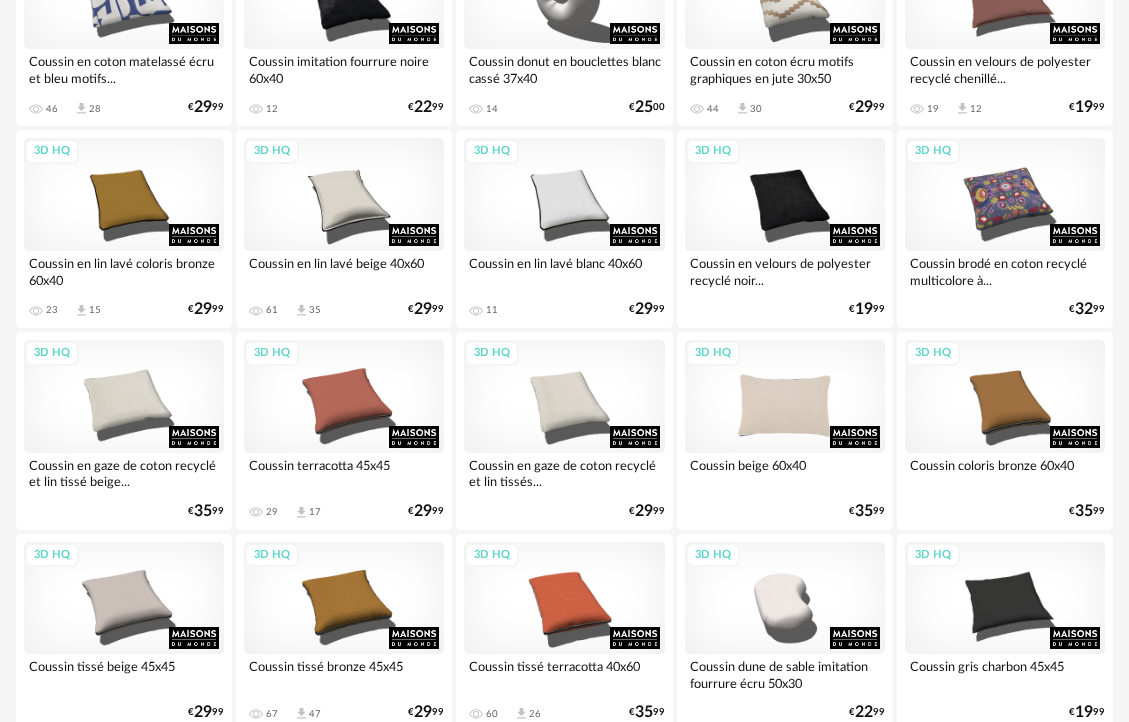 click on "3D HQ" at bounding box center [785, 396] 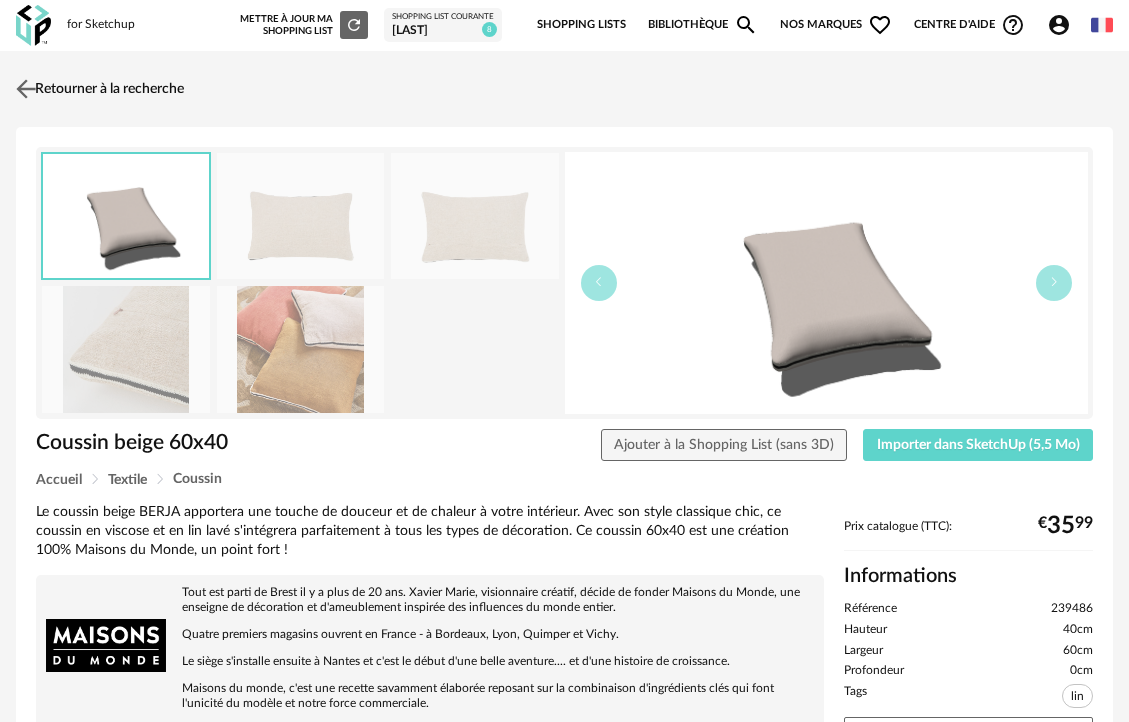 click at bounding box center [26, 88] 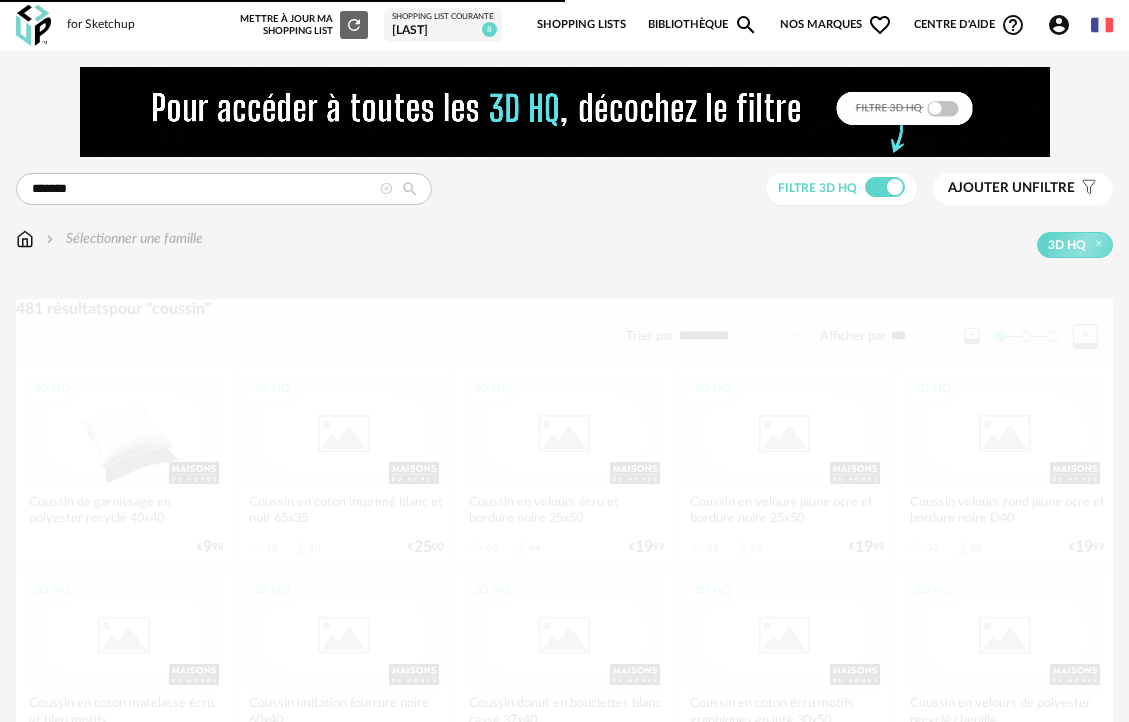 scroll, scrollTop: 641, scrollLeft: 0, axis: vertical 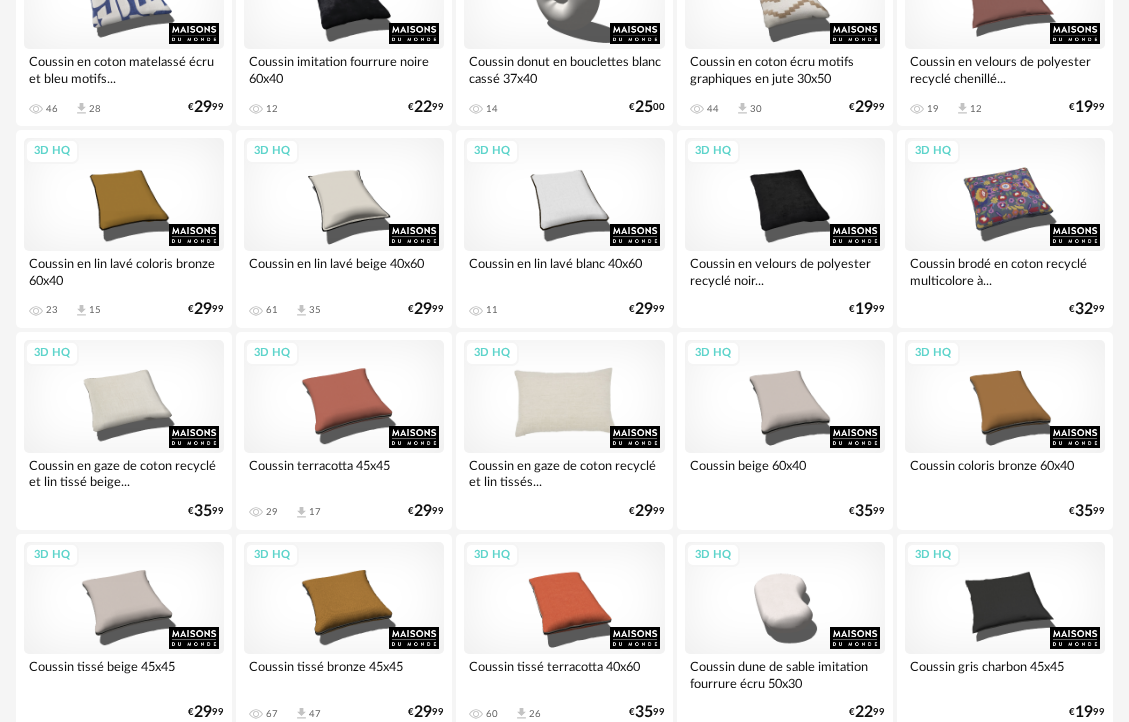 click on "3D HQ" at bounding box center [564, 396] 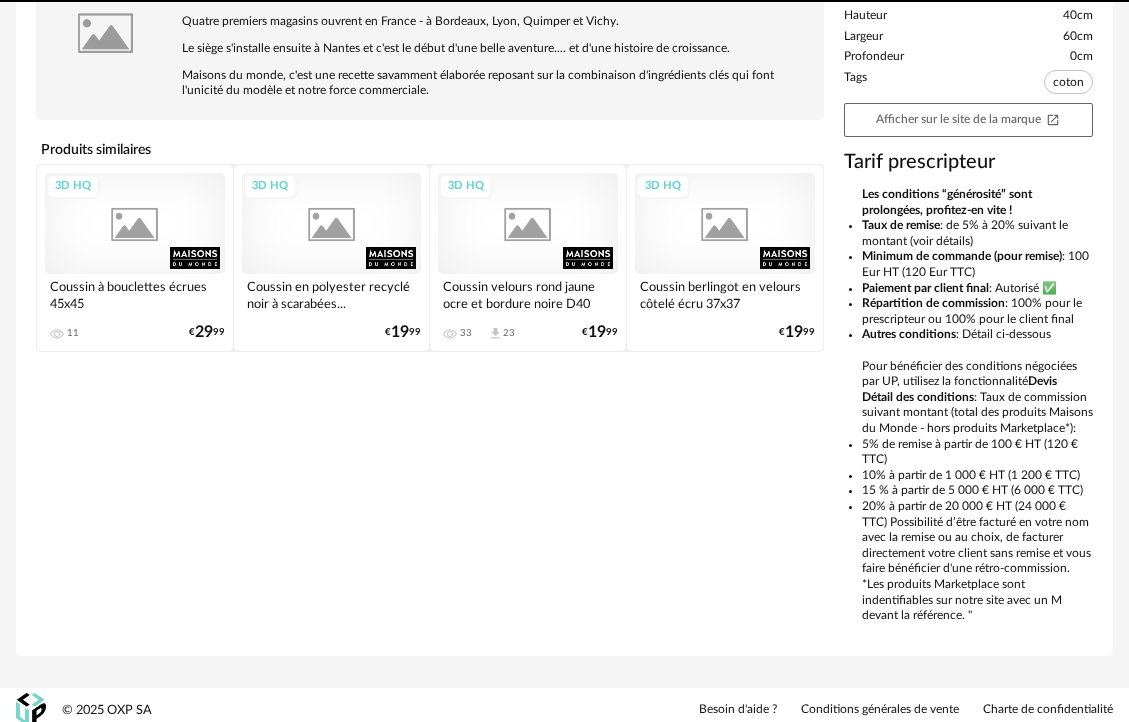 scroll, scrollTop: 0, scrollLeft: 0, axis: both 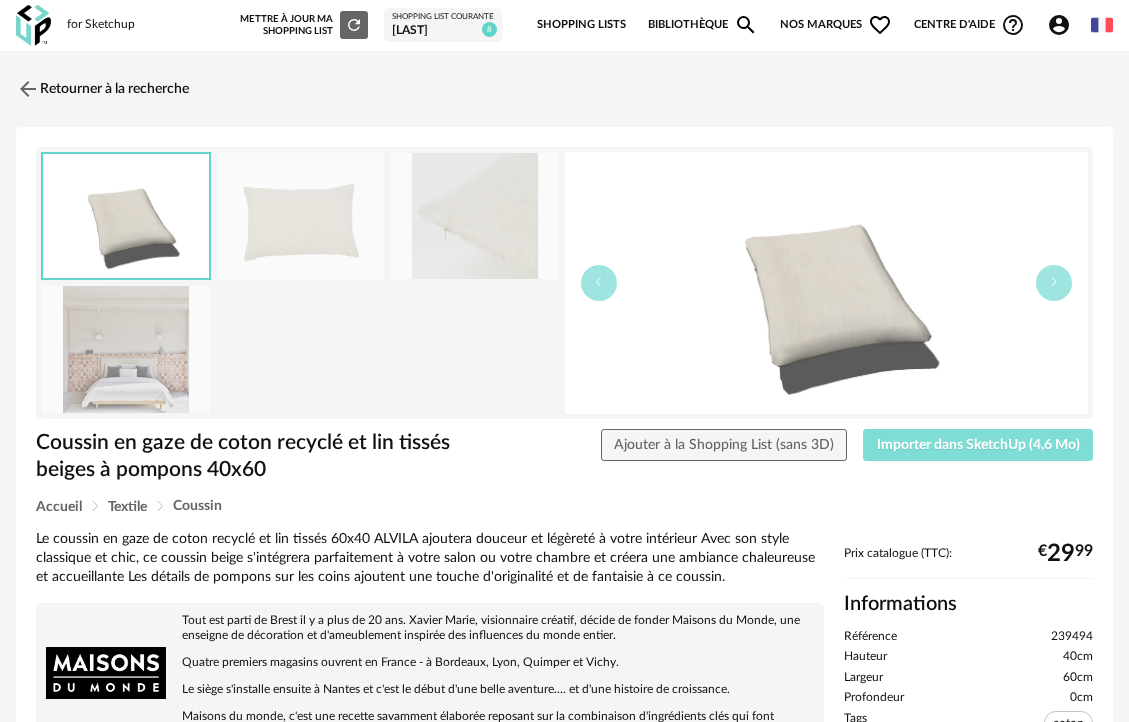 click on "Importer dans SketchUp (4,6 Mo)" at bounding box center (978, 445) 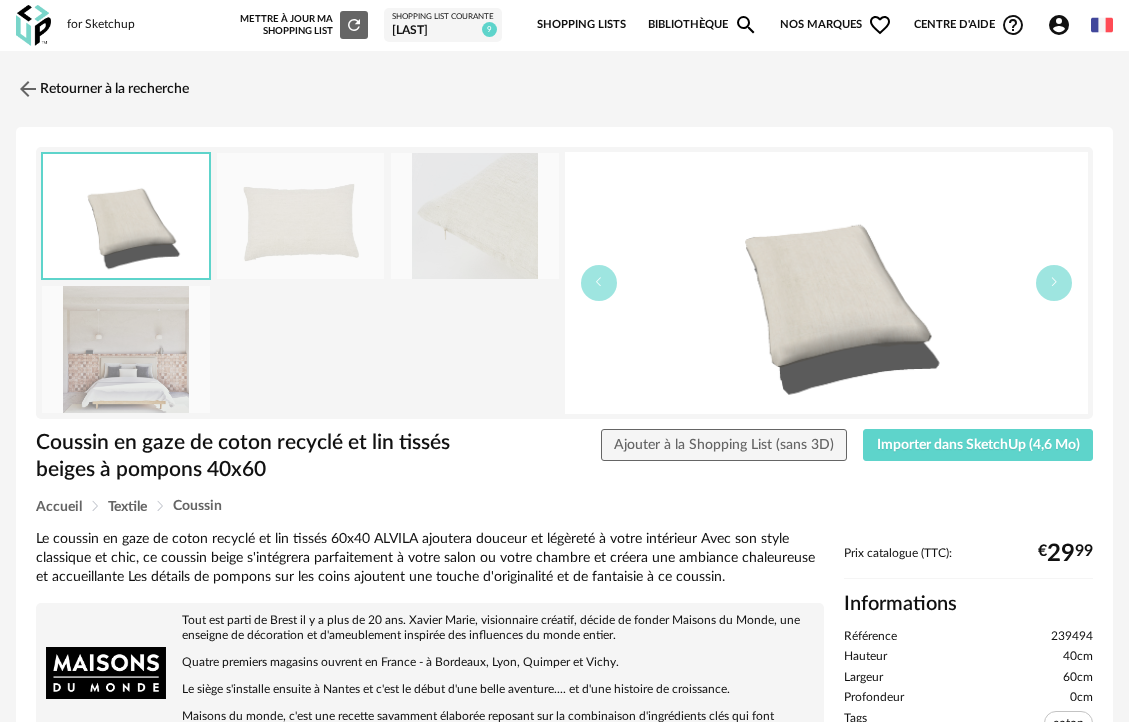 scroll, scrollTop: 0, scrollLeft: 0, axis: both 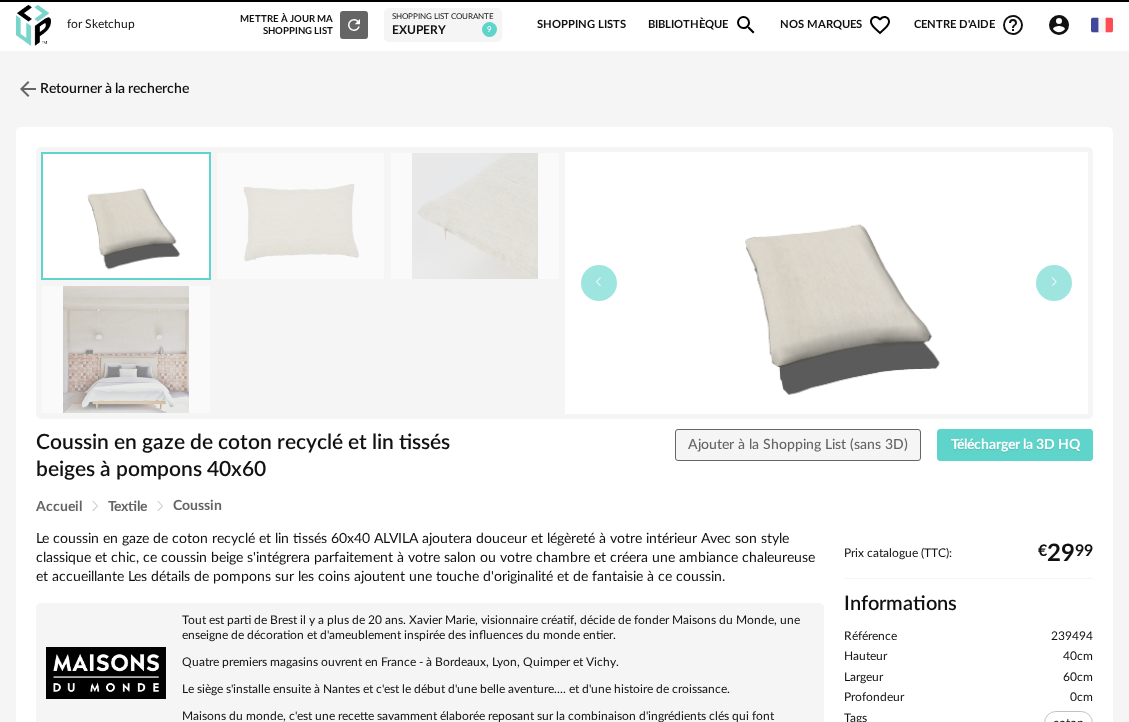 click on "Retourner à la recherche" at bounding box center [102, 89] 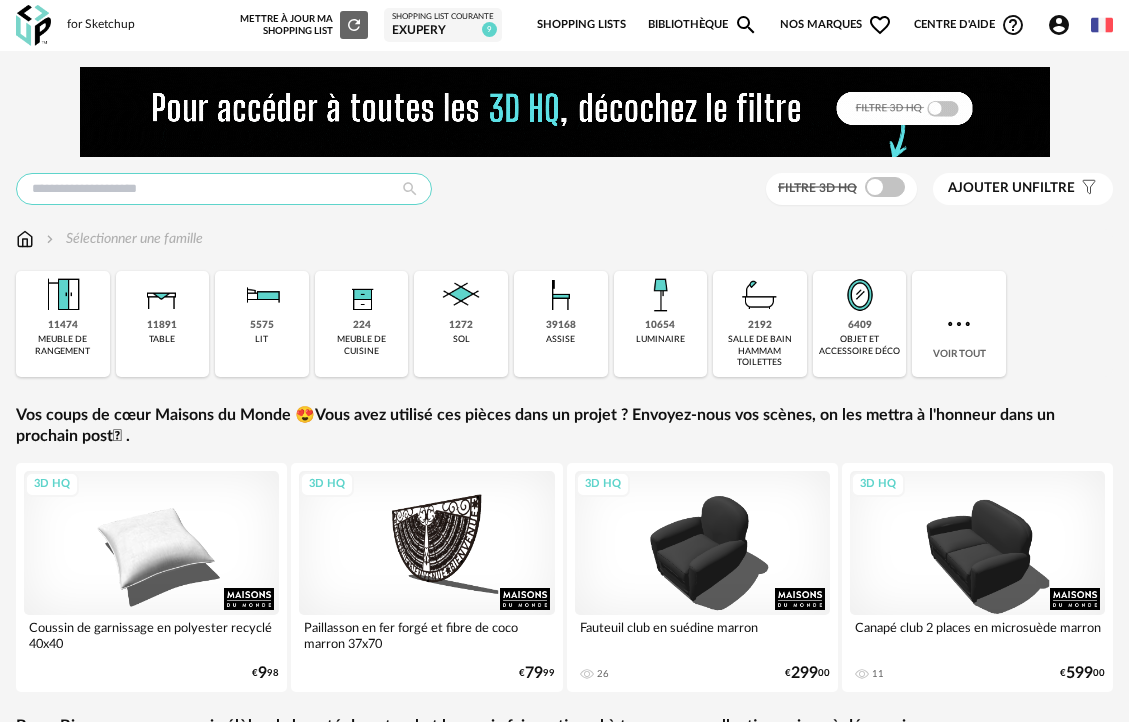 click at bounding box center (224, 189) 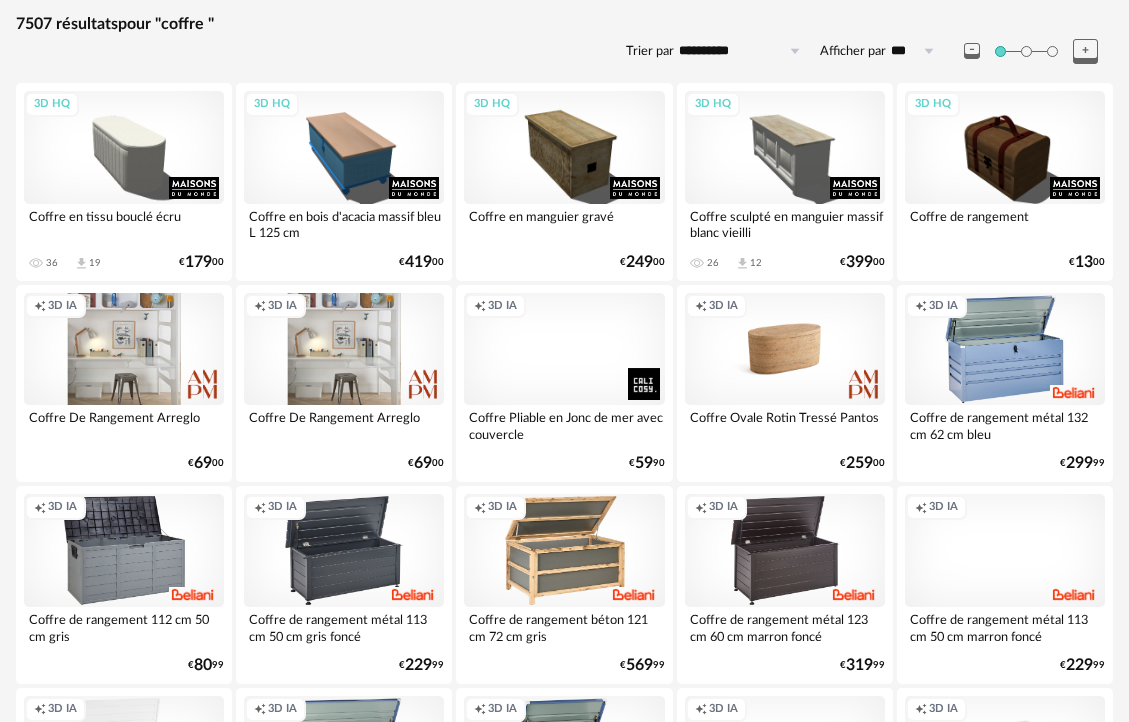 scroll, scrollTop: 0, scrollLeft: 0, axis: both 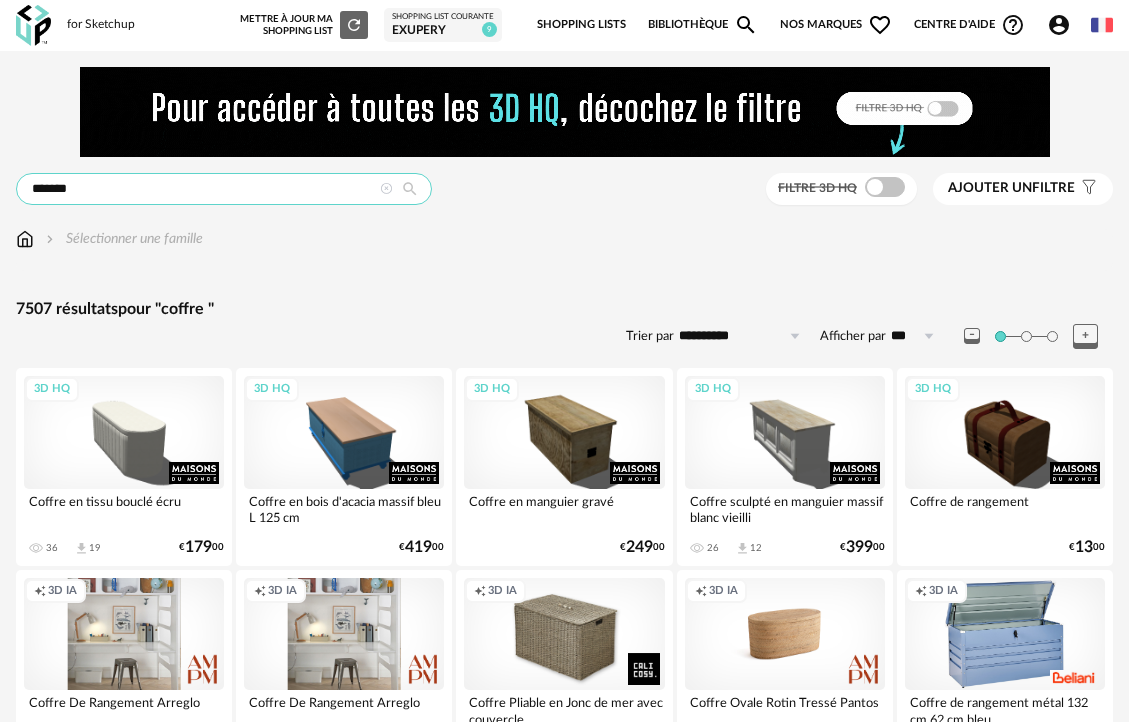 drag, startPoint x: 84, startPoint y: 192, endPoint x: -59, endPoint y: 171, distance: 144.53374 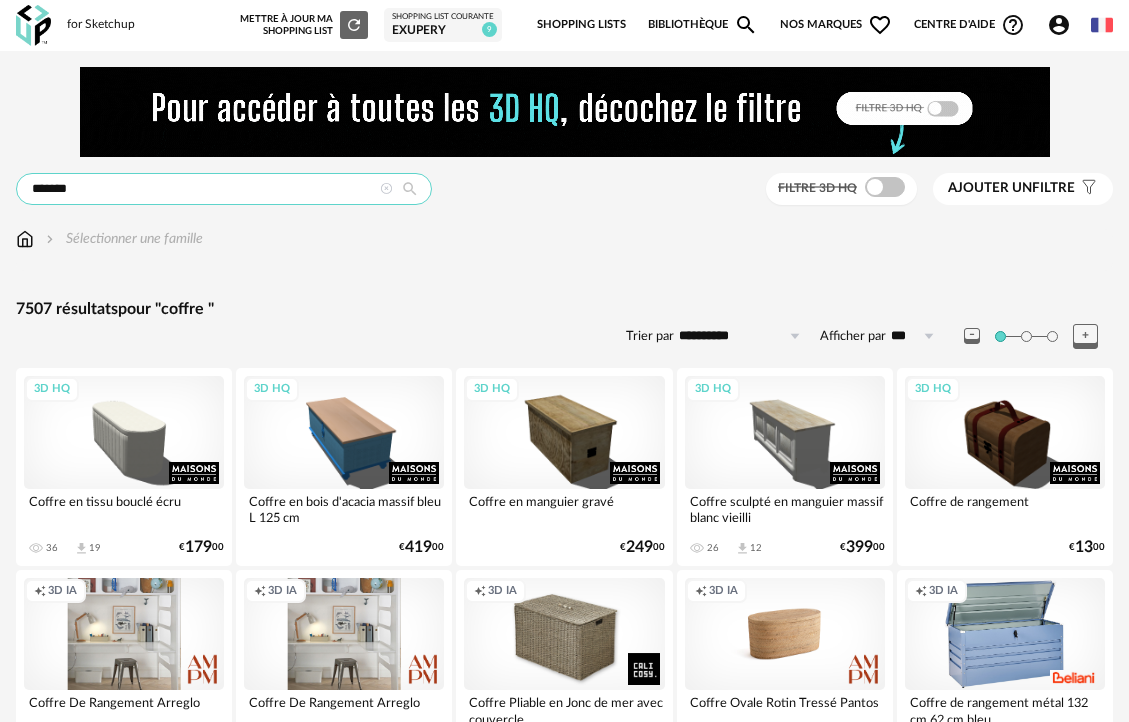 click on "for Sketchup   Nouvelle shopping list
Mettre à jour ma Shopping List
Refresh icon   Shopping List courante   EXUPERY   9       Shopping Lists   Bibliothèque Magnify icon   Nos marques Heart Outline icon   Toutes les marques   Close icon
Centre d'aide Help Circle Outline icon   Tutos vidéos   Lire la FAQ   Contacter le support   Account Circle icon   Compte   Connecté en tant que   Teixeira Elisabeth    Modifier mon profil   Ma bibliothèque perso   Mes 3D IA Creation icon   Nouveautés de la plateforme       Déconnexion
English
Menu icon         ******
Rechercher le mot clé " coffre  "
ou activez ci-dessous une famille ou un filtre
Familles
Meuble de rangement
Coffre et malle
Filtre 3D HQ
Ajouter un  filtre s   Filter icon   Filtrer par :
Sélectionner une famille" at bounding box center (564, 2262) 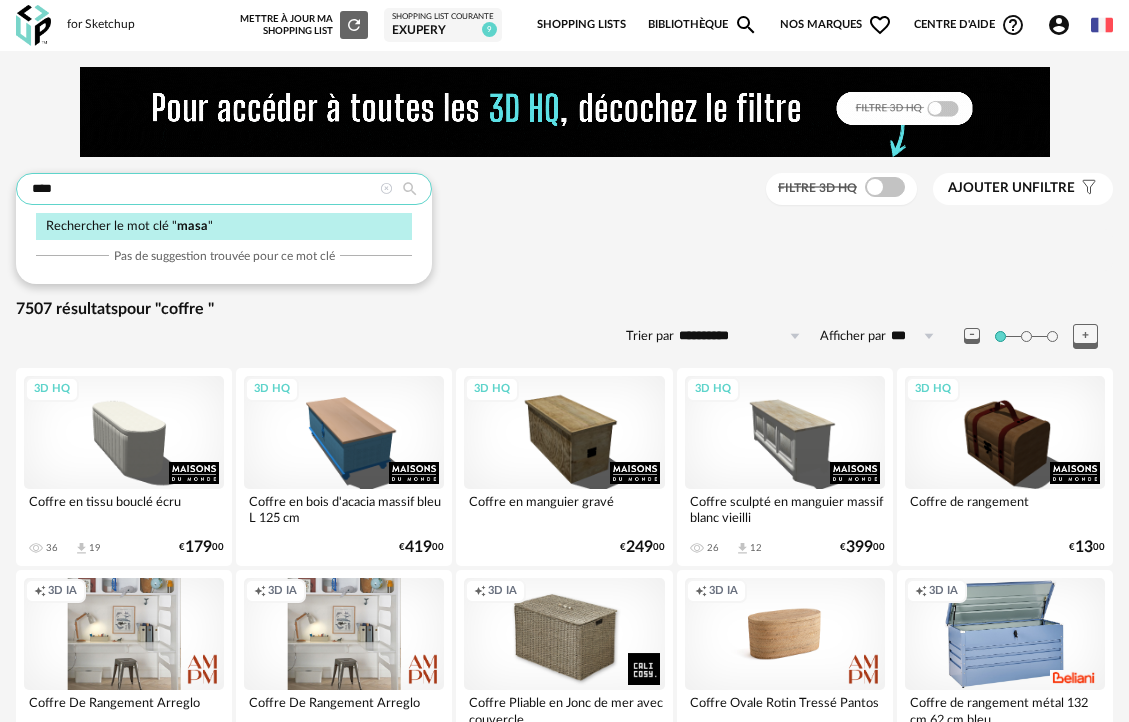 type on "****" 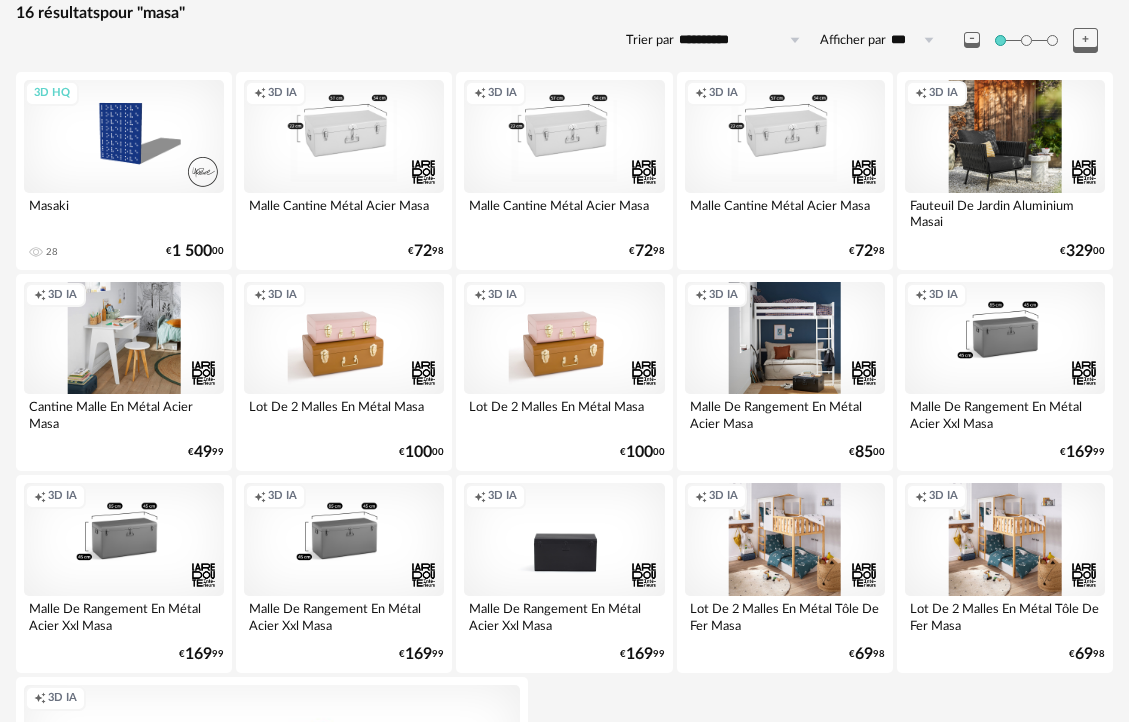 scroll, scrollTop: 293, scrollLeft: 0, axis: vertical 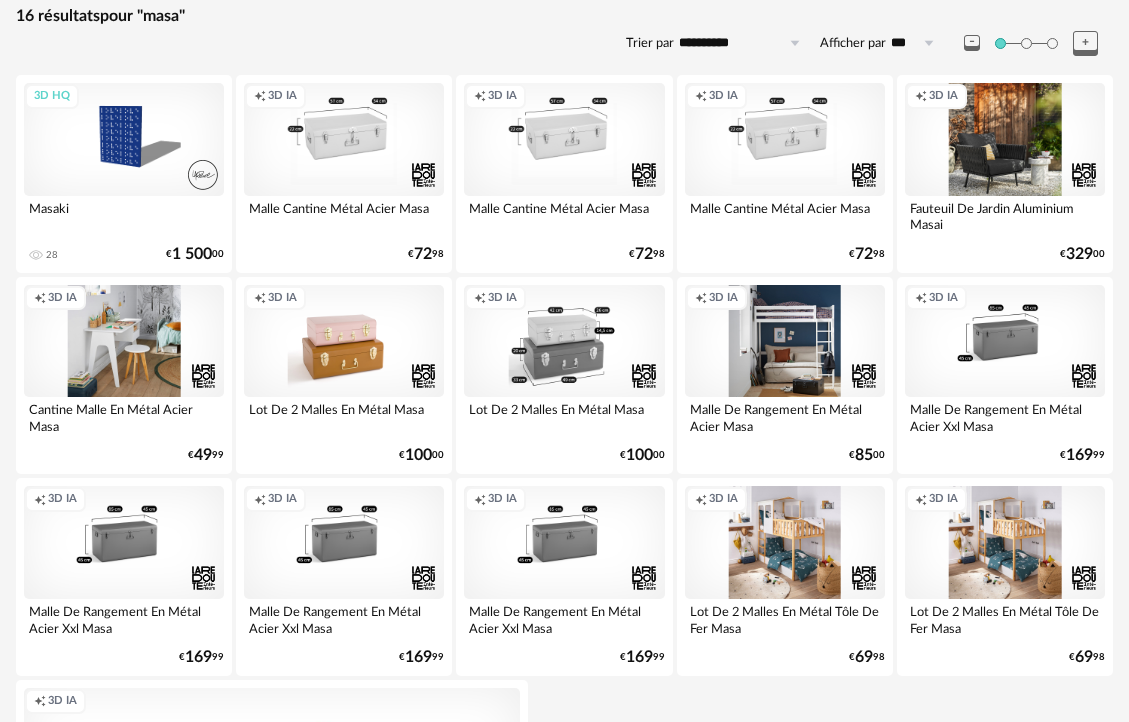 click on "Creation icon   3D IA" at bounding box center [564, 341] 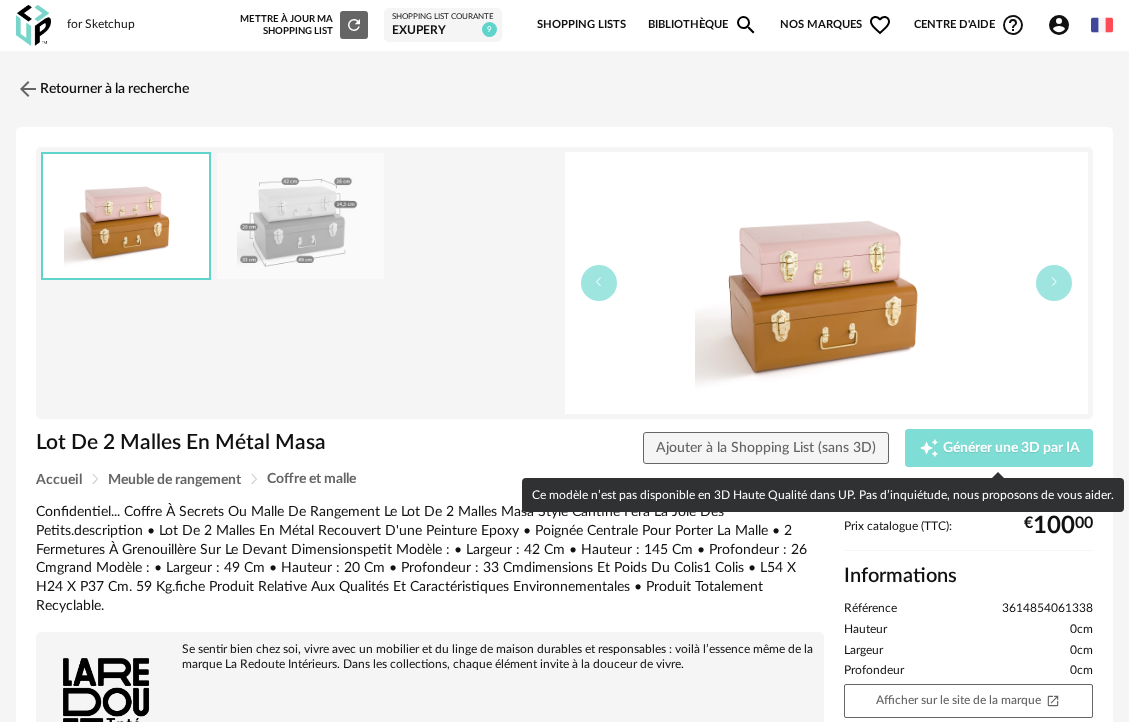 click on "Générer une 3D par IA" at bounding box center (1011, 448) 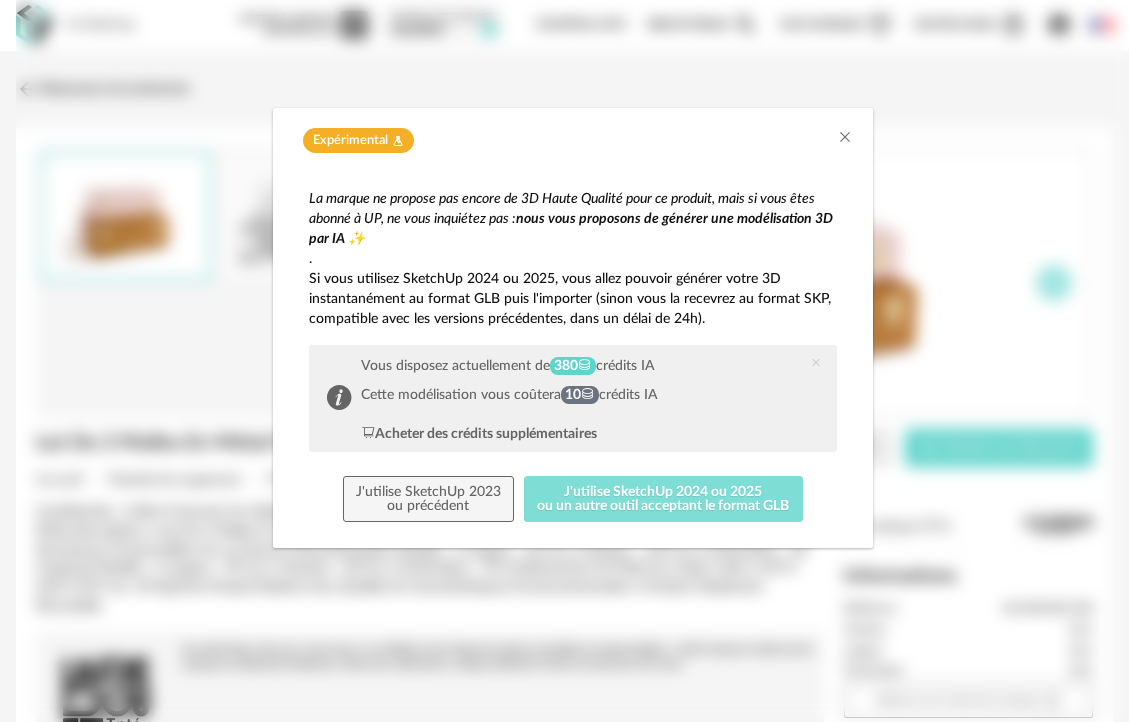 click on "J'utilise SketchUp 2024 ou 2025 ou un autre outil acceptant le format GLB" at bounding box center [663, 499] 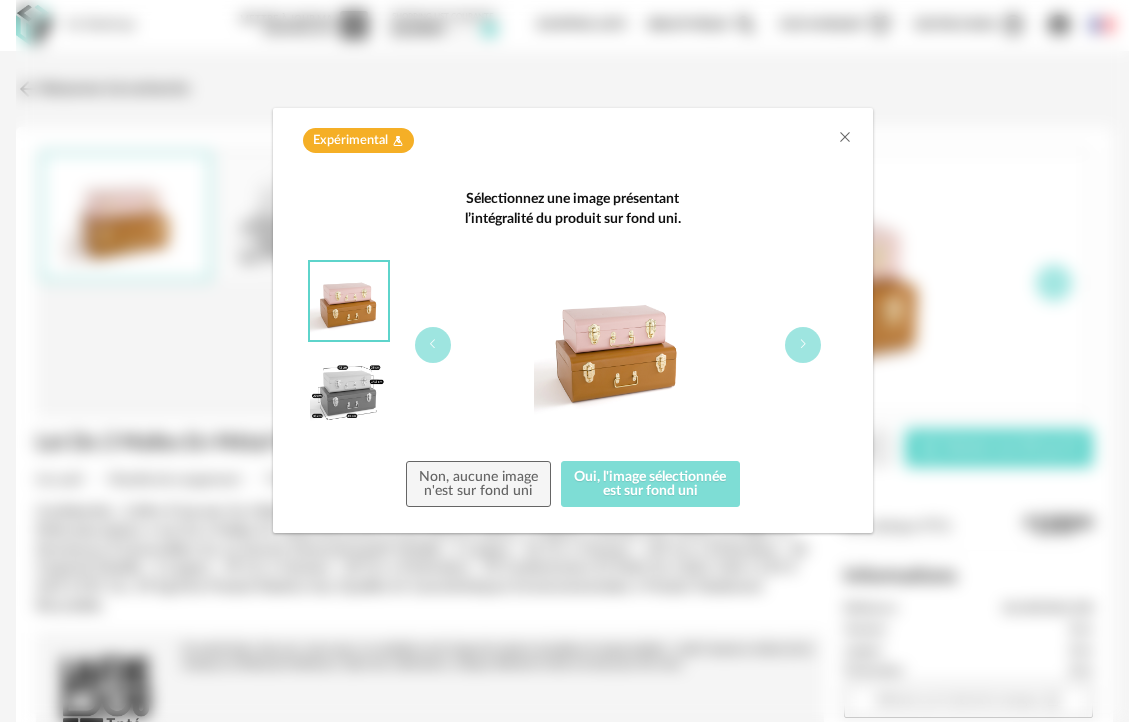 click on "Oui, l'image sélectionnée  est sur fond uni" at bounding box center (650, 484) 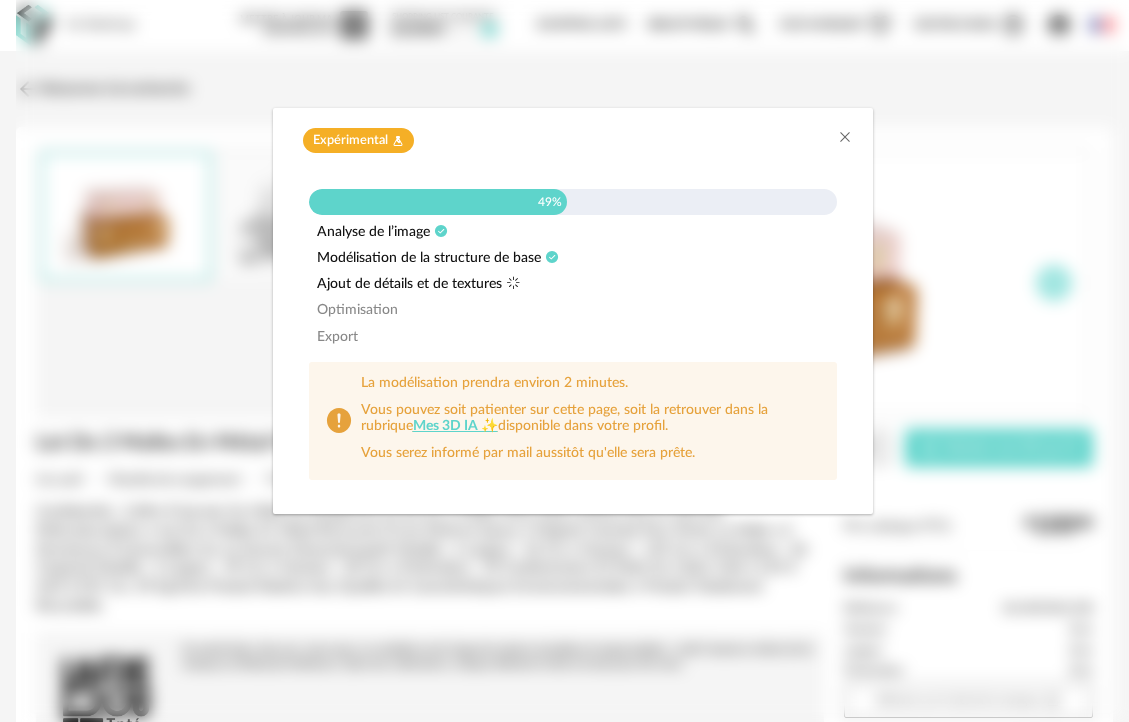 click on "49%   Analyse de l’image   Modélisation de la structure de base    Ajout de détails et de textures   Optimisation   Export     La modélisation prendra environ 2 minutes. Vous pouvez soit patienter sur cette page, soit la retrouver dans la rubrique  Mes 3D IA ✨  disponible dans votre profil. Vous serez informé par mail aussitôt qu'elle sera prête." at bounding box center (573, 338) 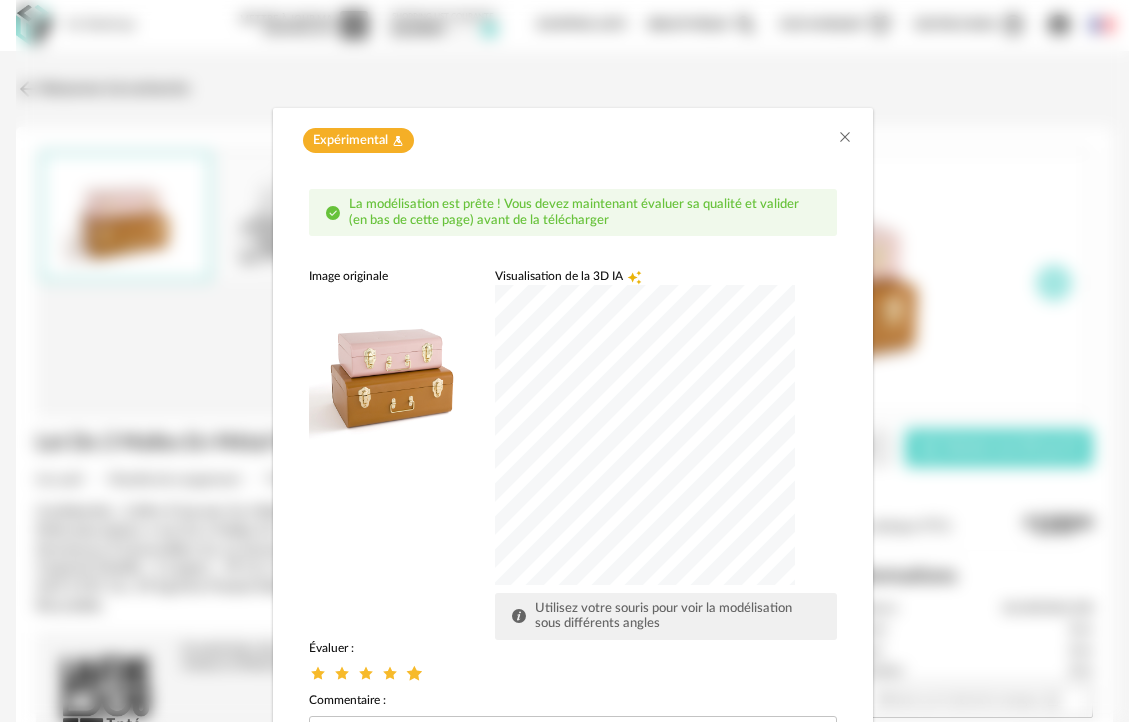 click at bounding box center [413, 672] 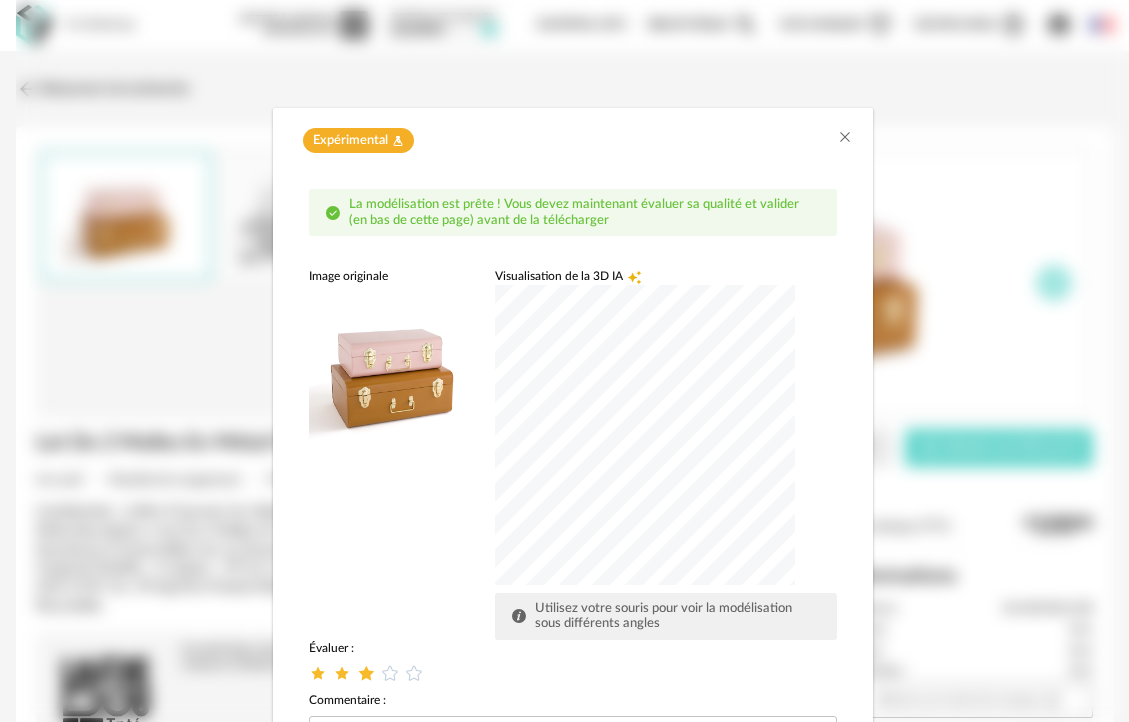click at bounding box center (365, 672) 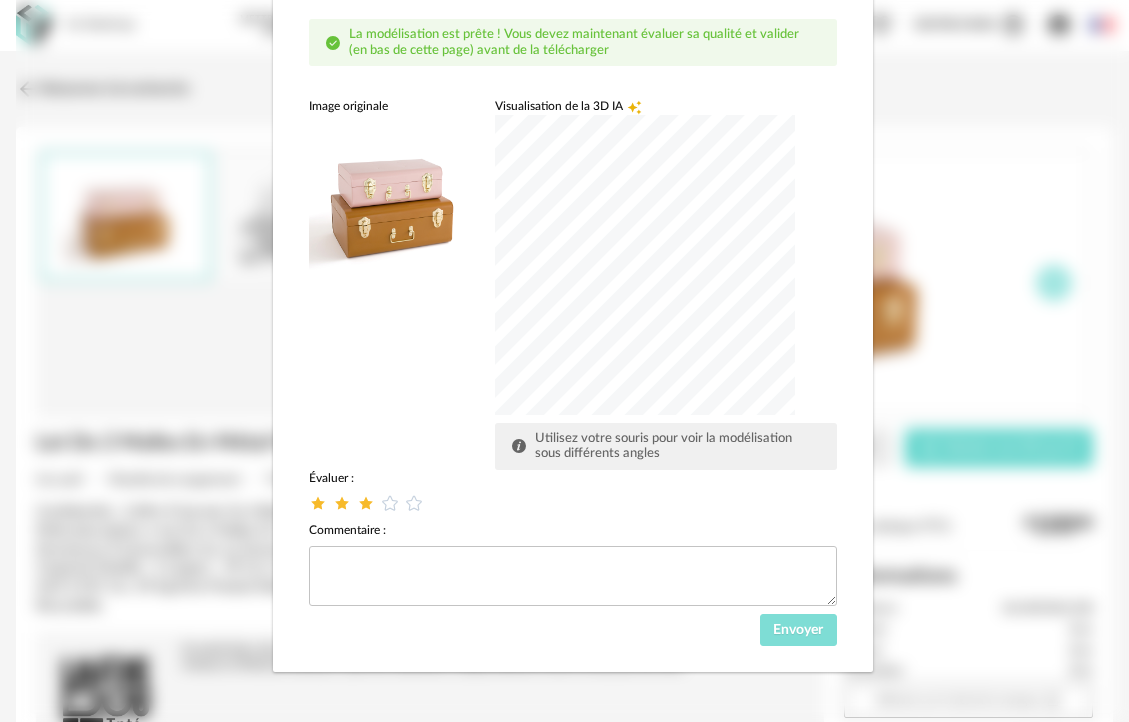 click on "Envoyer" at bounding box center (798, 630) 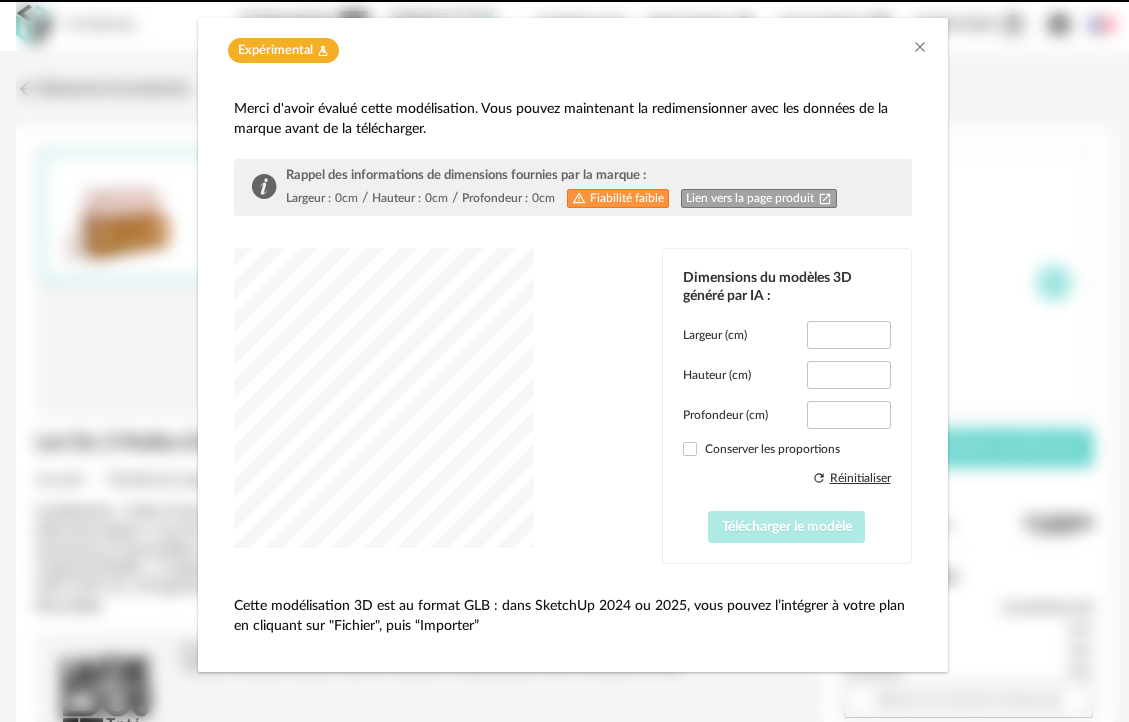 scroll, scrollTop: 74, scrollLeft: 0, axis: vertical 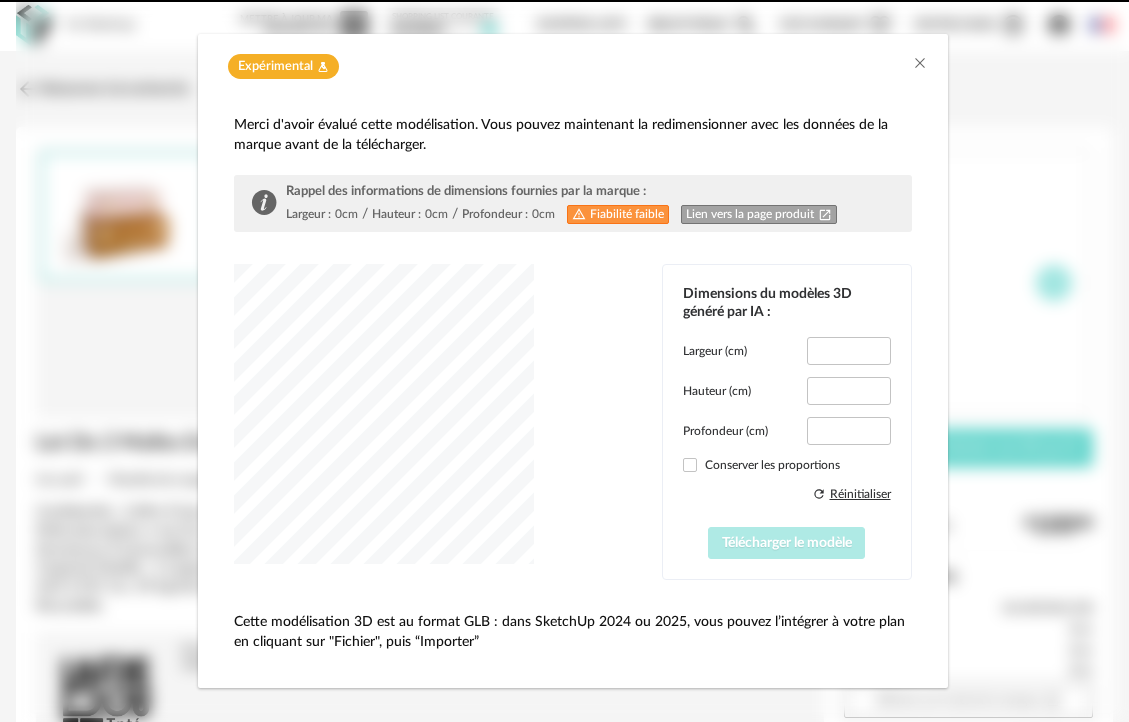 type on "*****" 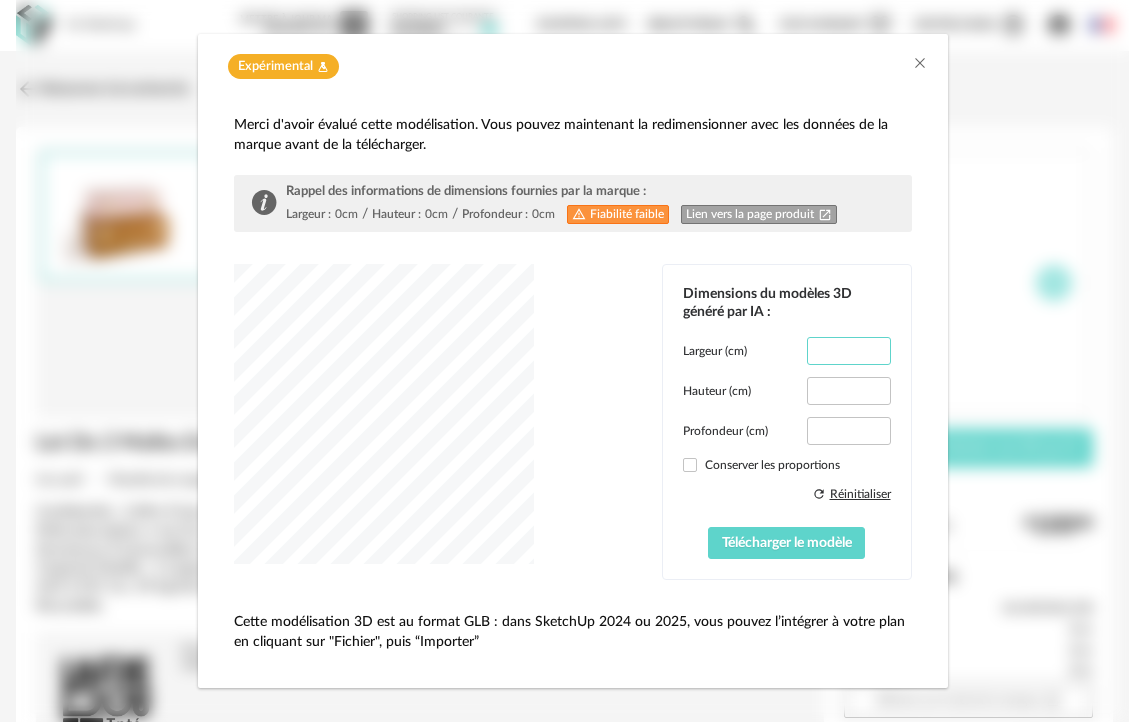 click on "*****" at bounding box center (848, 351) 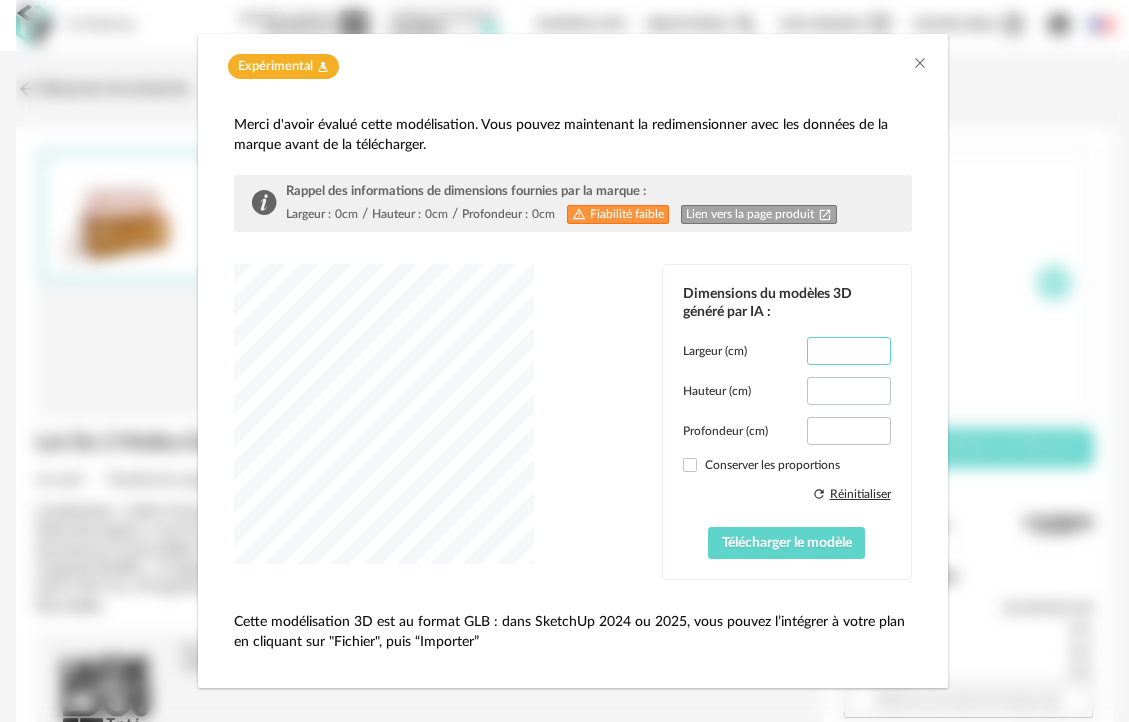 type on "**" 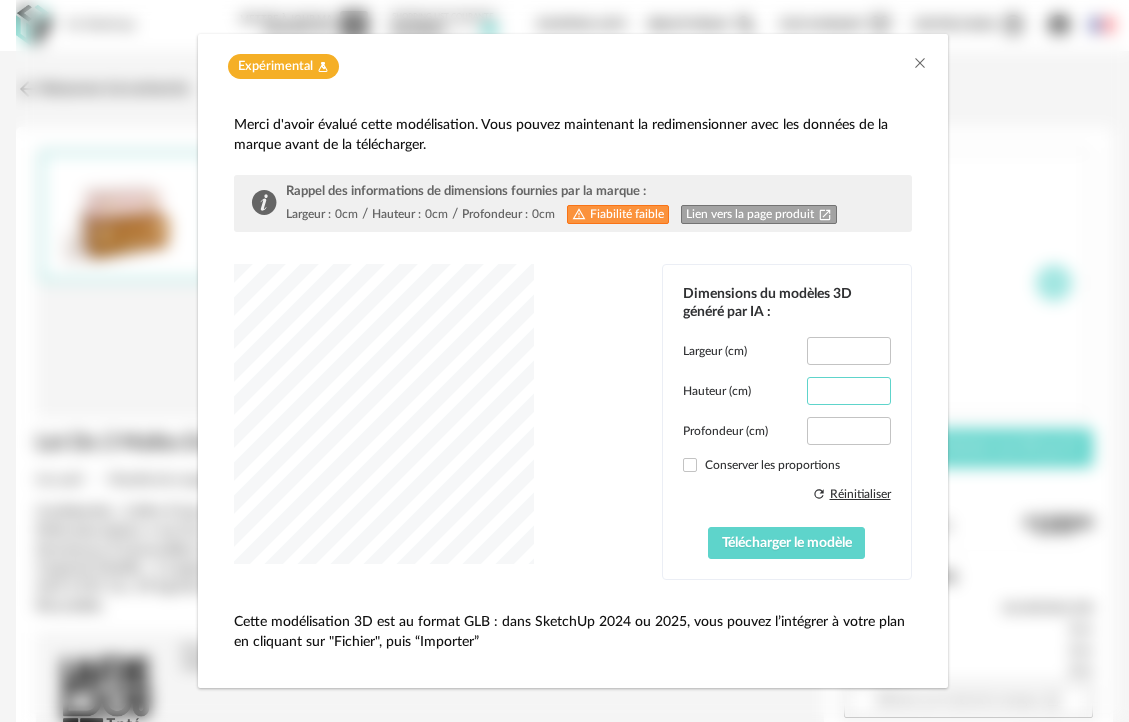click on "*****" at bounding box center (848, 391) 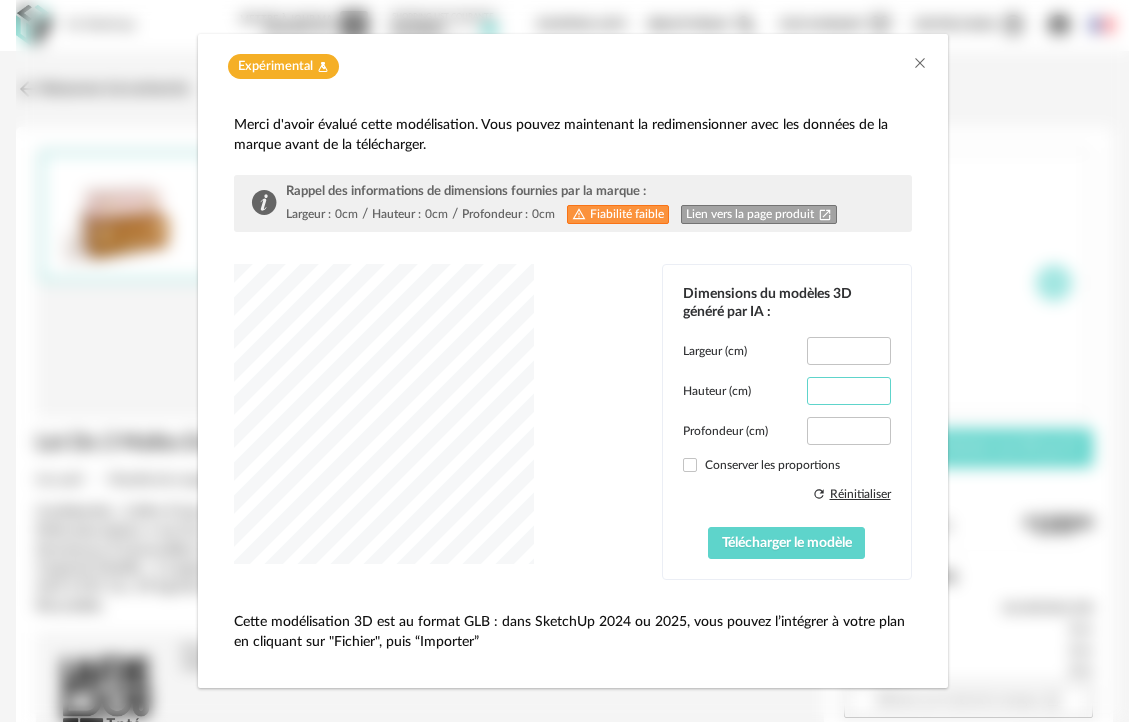 drag, startPoint x: 854, startPoint y: 393, endPoint x: 734, endPoint y: 393, distance: 120 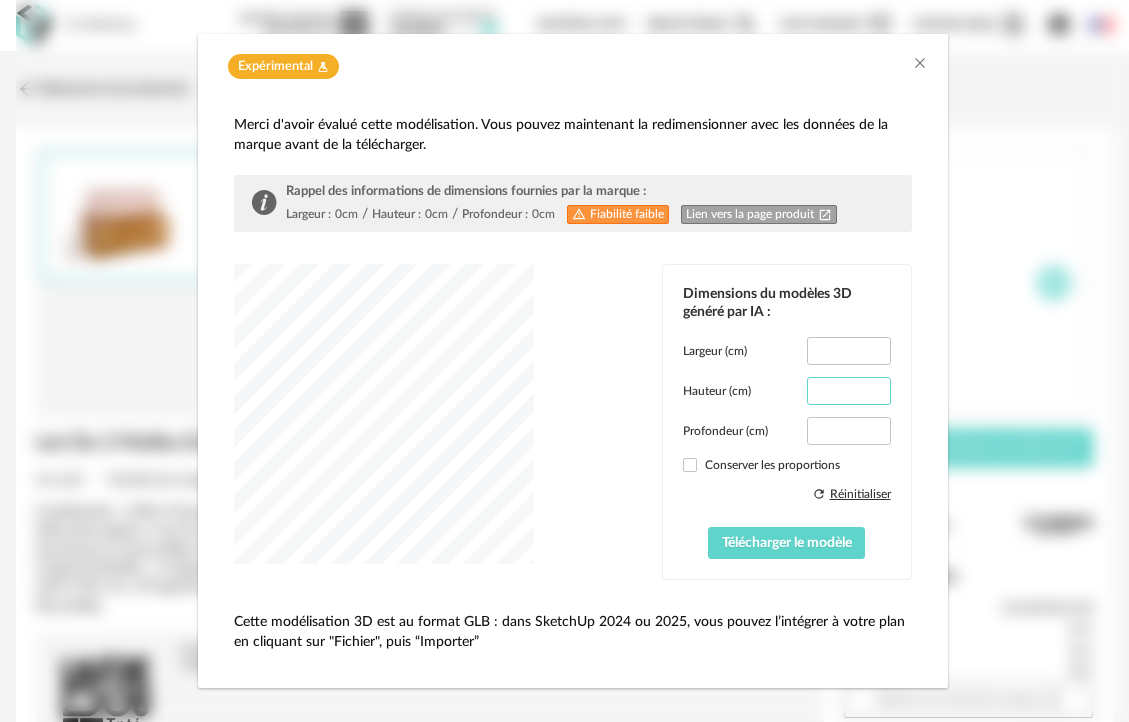 type on "**" 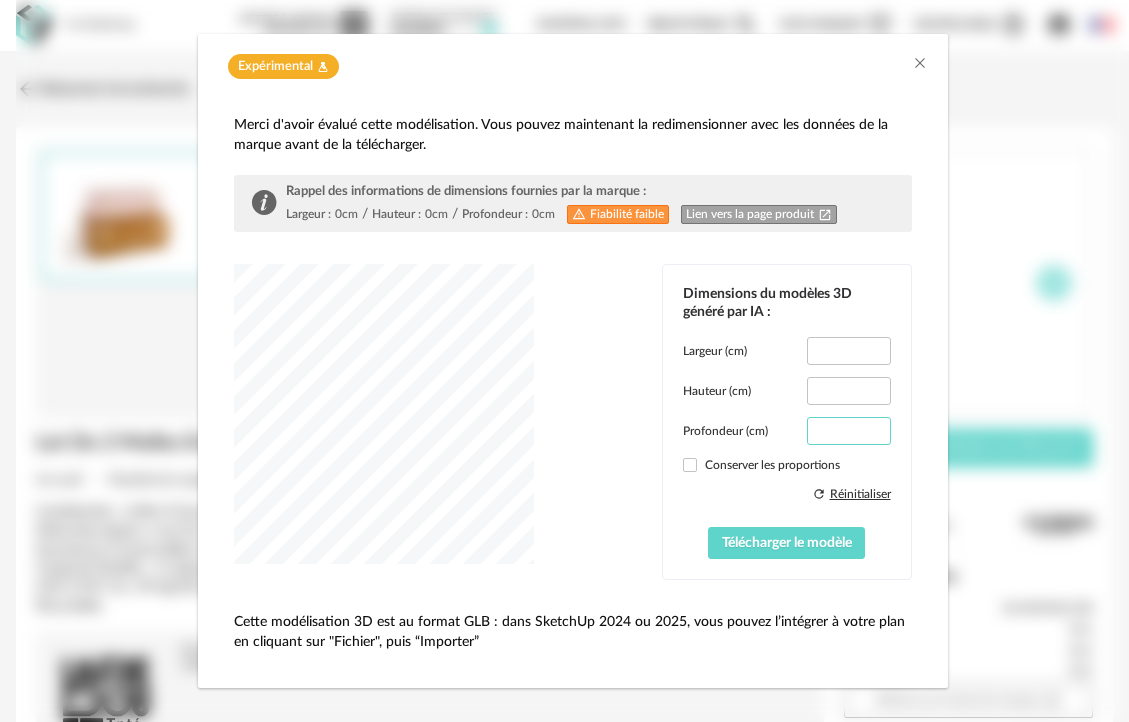drag, startPoint x: 856, startPoint y: 432, endPoint x: 774, endPoint y: 431, distance: 82.006096 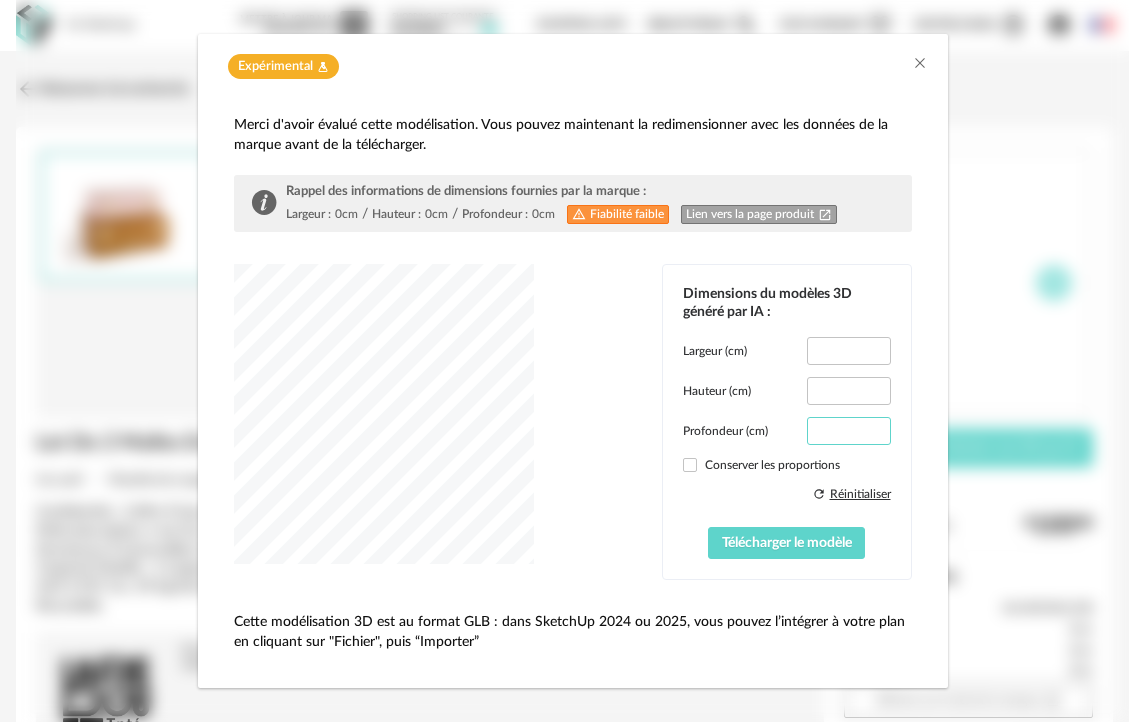 type on "**" 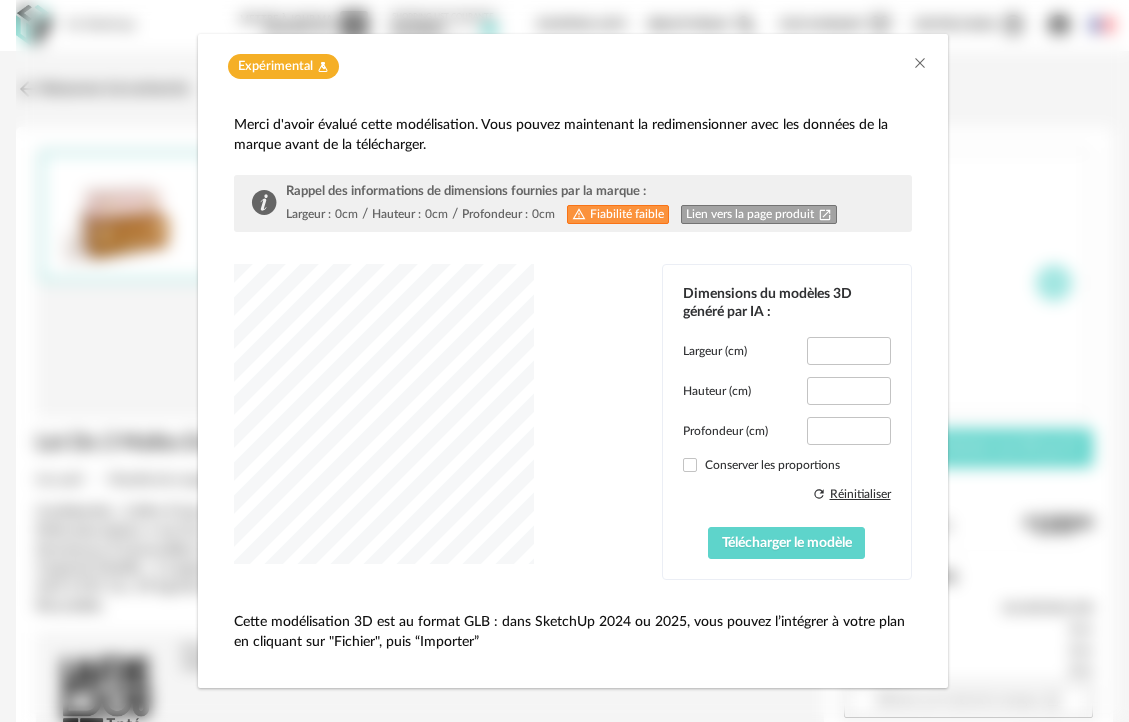 click on "Refresh icon   Réinitialiser   Télécharger le modèle" at bounding box center (787, 522) 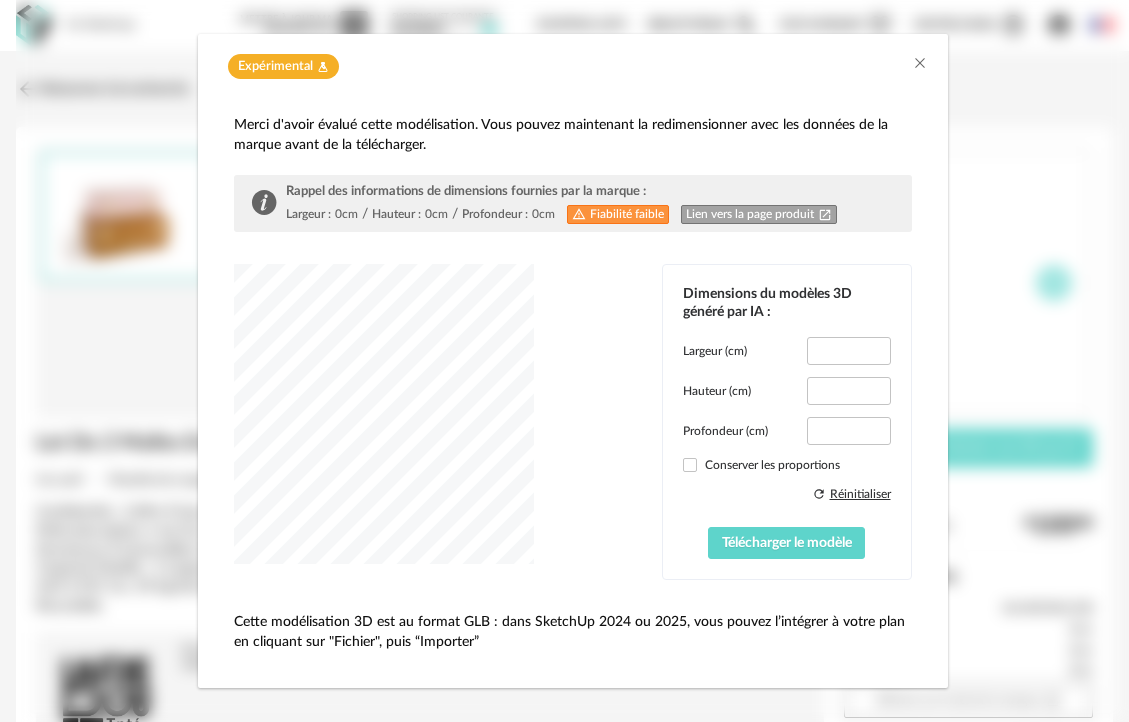 click on "Refresh icon   Réinitialiser   Télécharger le modèle" at bounding box center [787, 522] 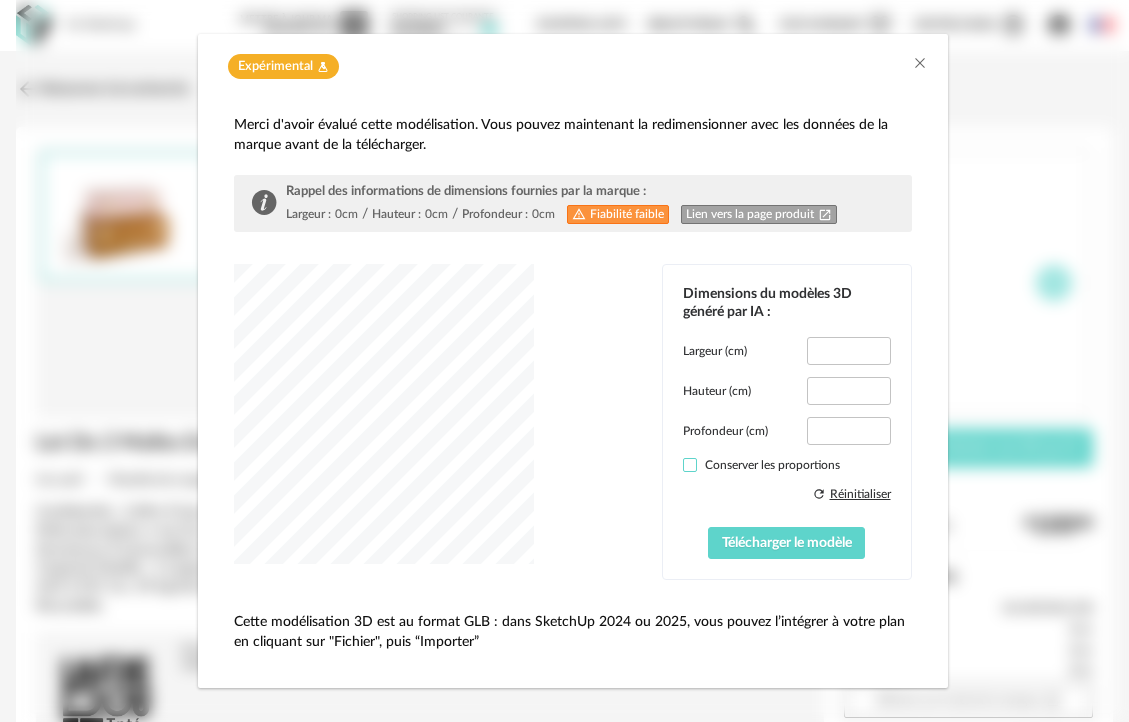 click at bounding box center (690, 465) 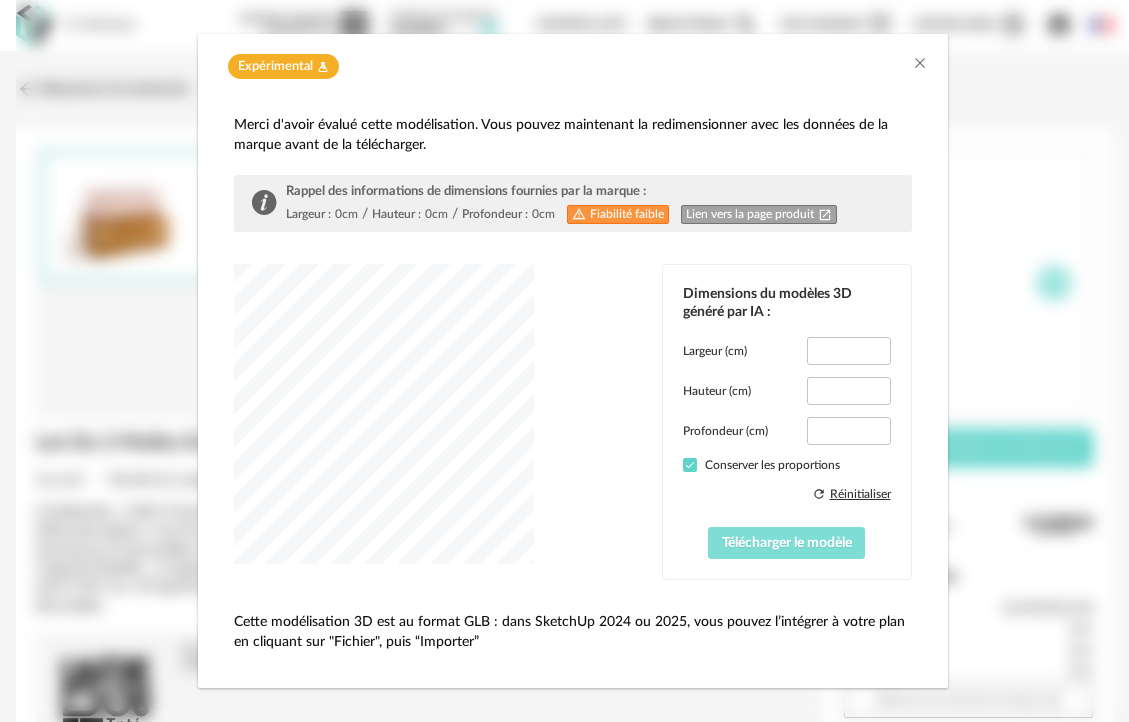 click on "Télécharger le modèle" at bounding box center (787, 543) 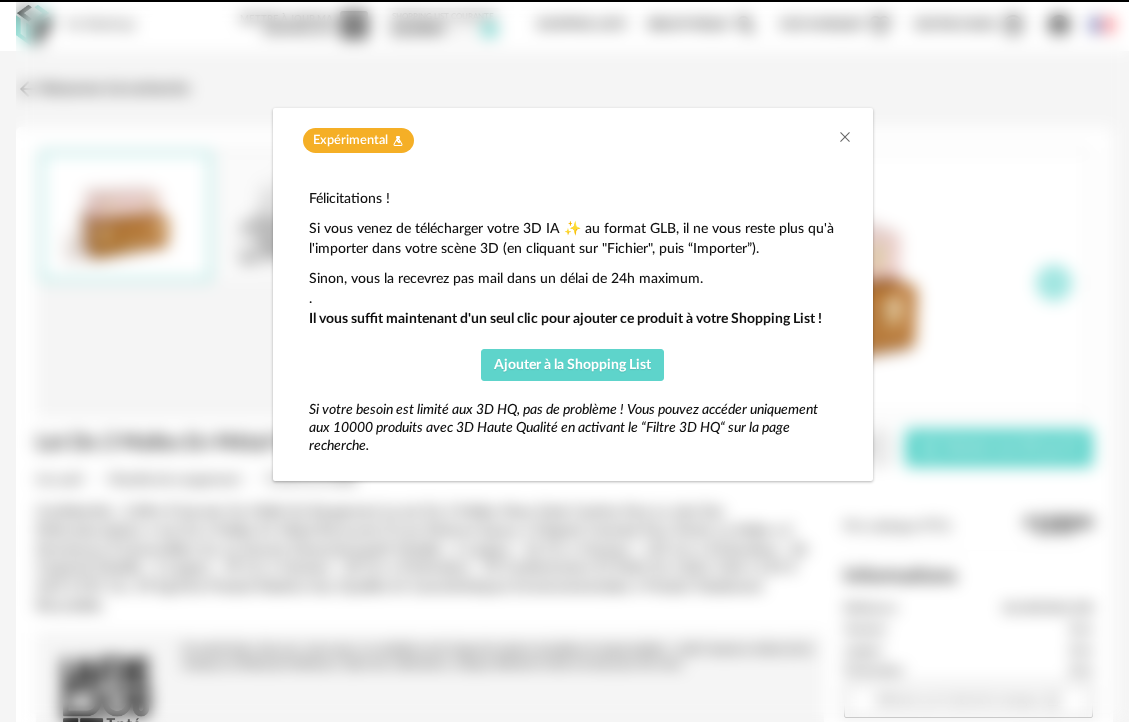 scroll, scrollTop: 0, scrollLeft: 0, axis: both 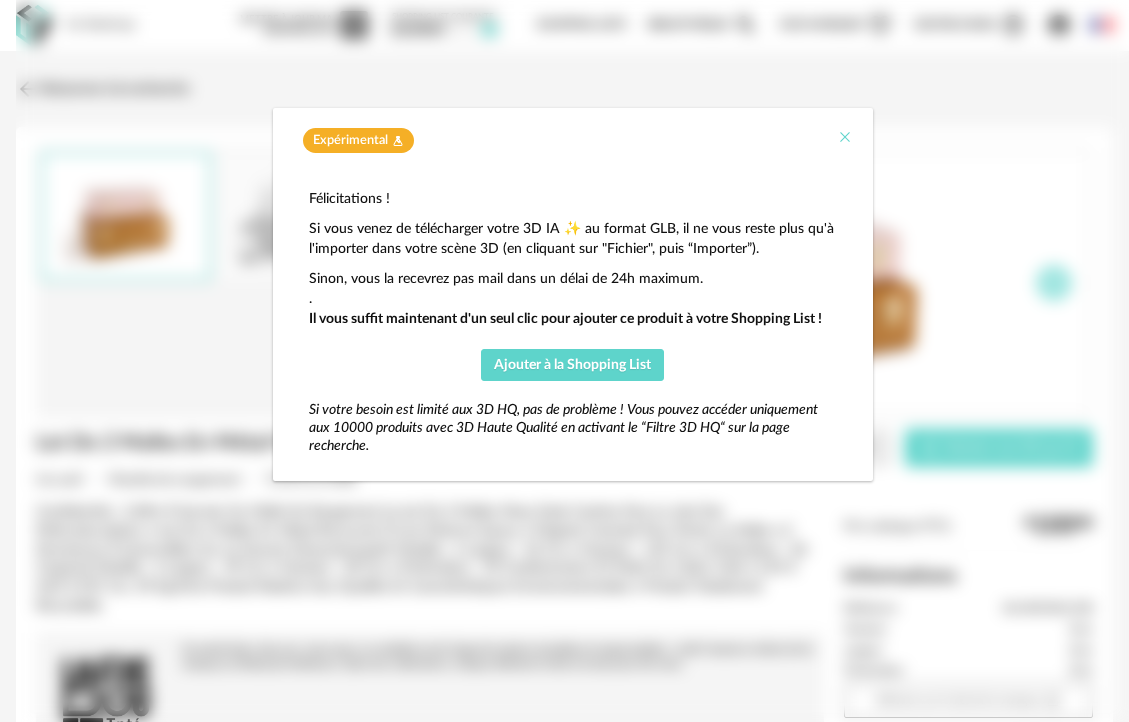 click at bounding box center [845, 137] 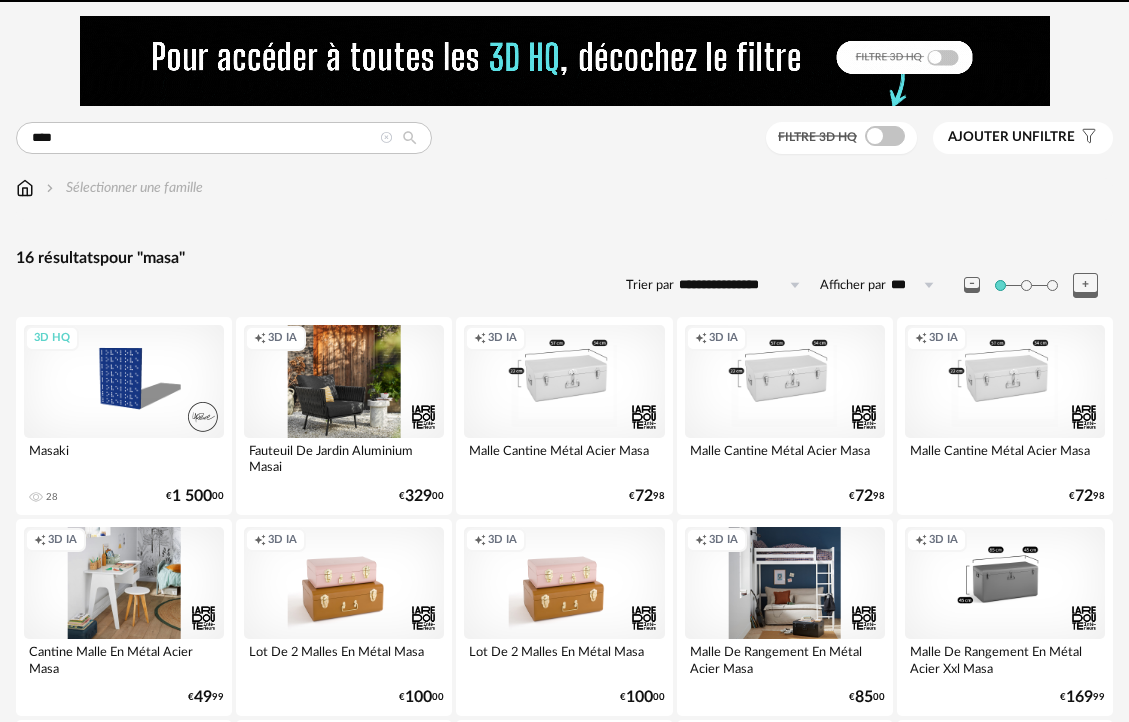 scroll, scrollTop: 0, scrollLeft: 0, axis: both 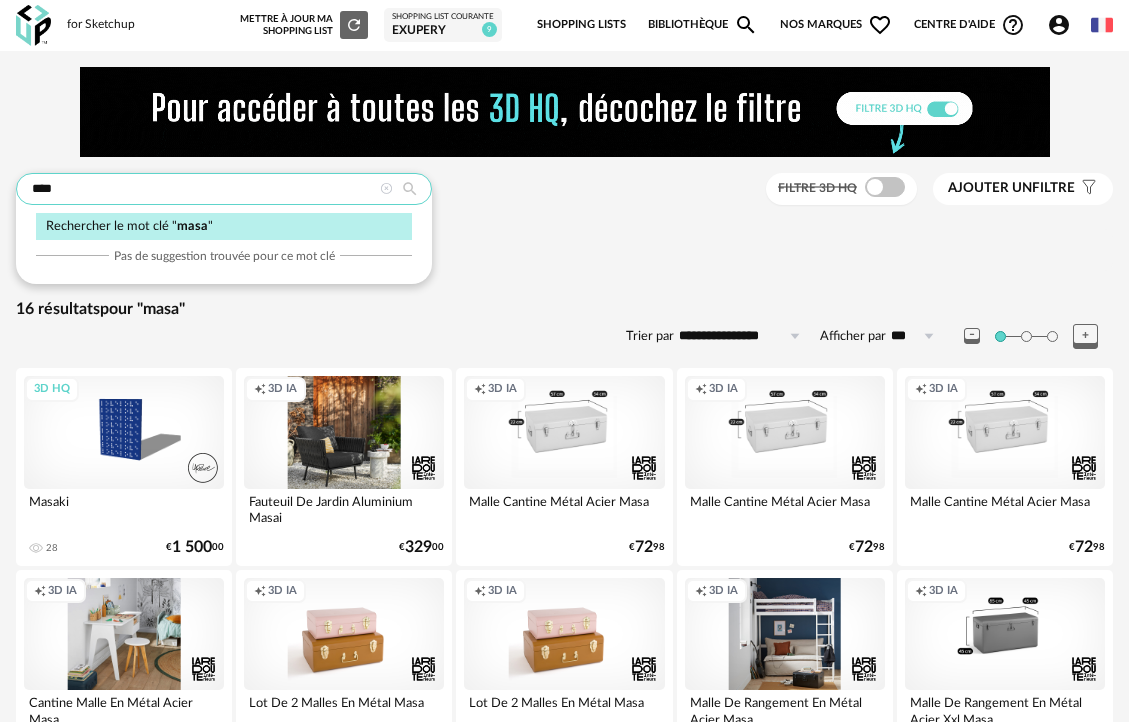 drag, startPoint x: 87, startPoint y: 185, endPoint x: -60, endPoint y: 183, distance: 147.01361 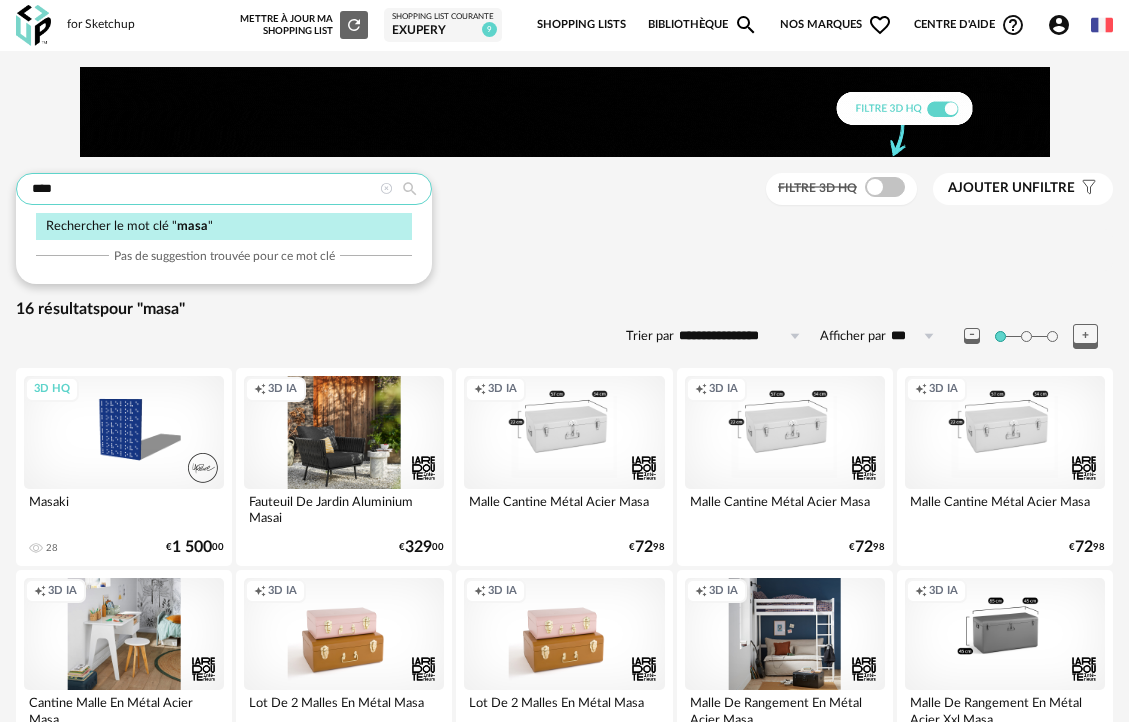 click on "**********" at bounding box center [564, 709] 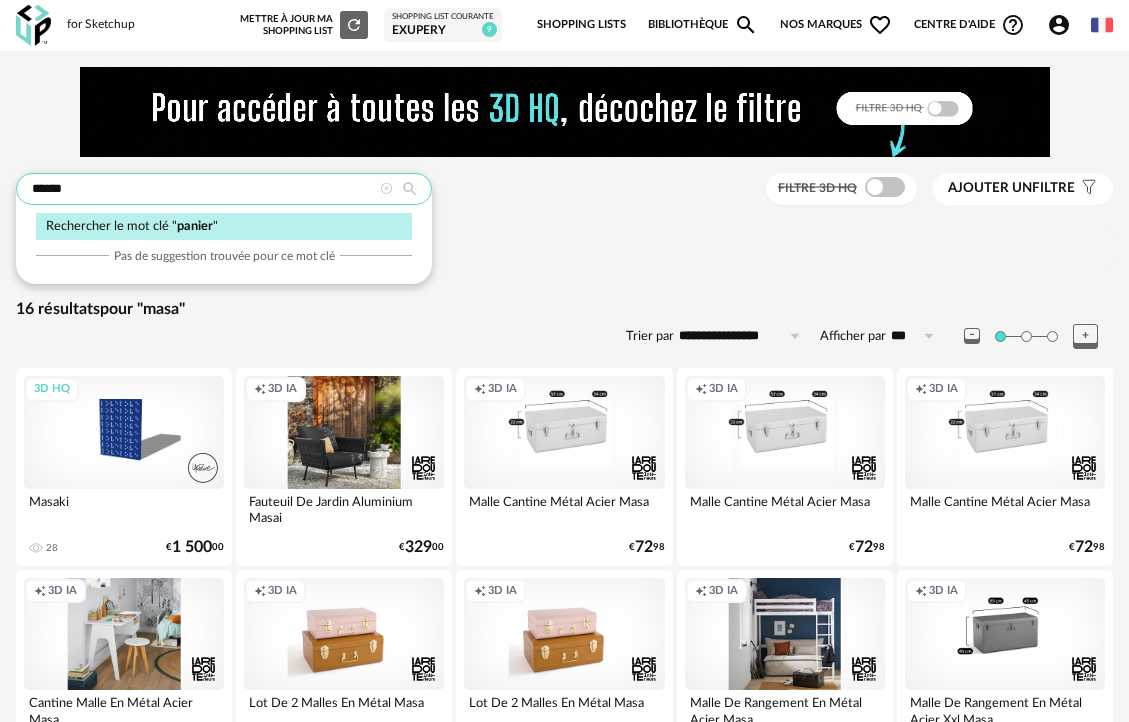 type on "******" 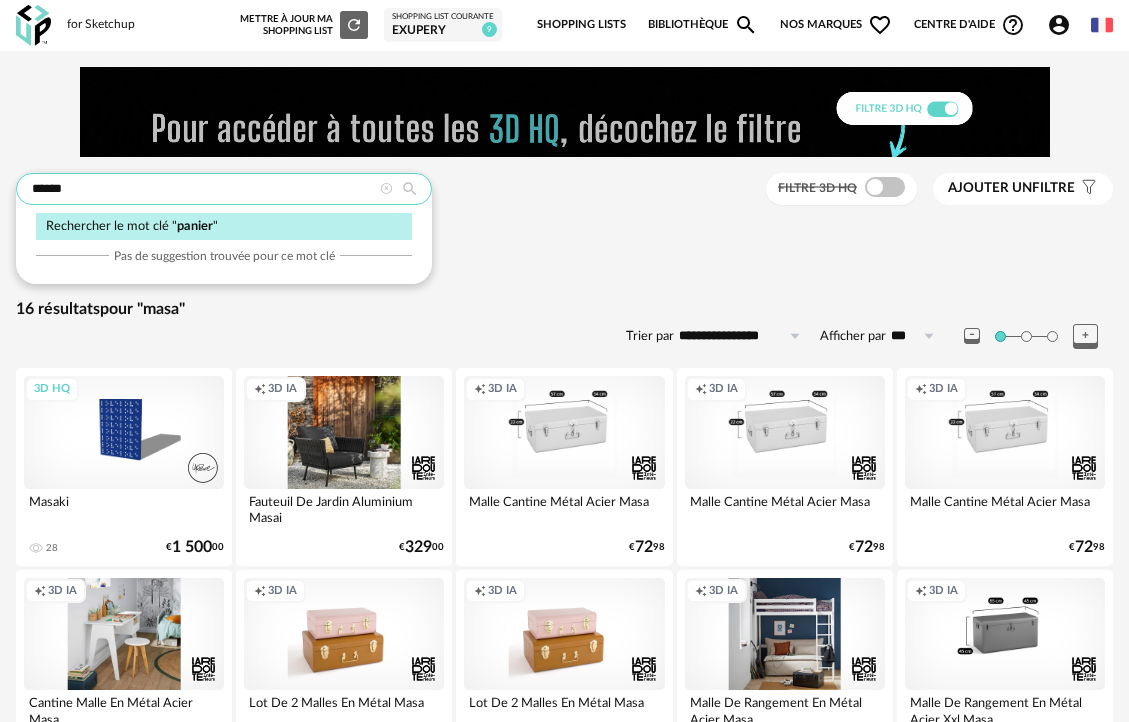 type on "**********" 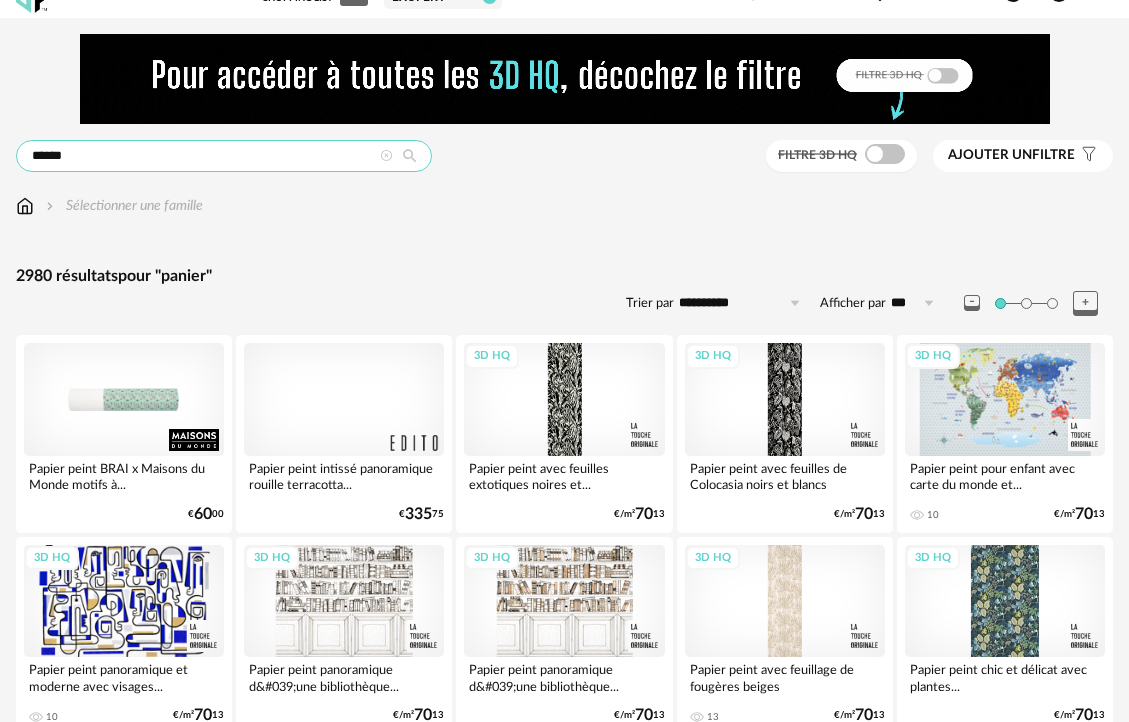 scroll, scrollTop: 0, scrollLeft: 0, axis: both 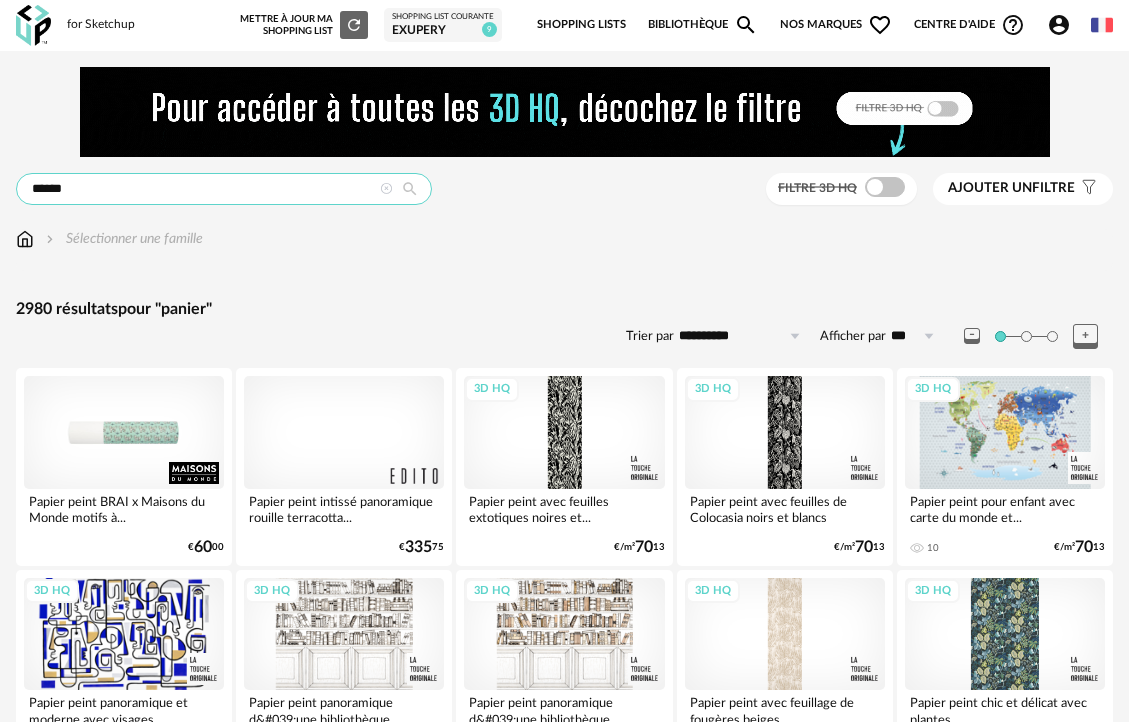 drag, startPoint x: 78, startPoint y: 199, endPoint x: -83, endPoint y: 178, distance: 162.36378 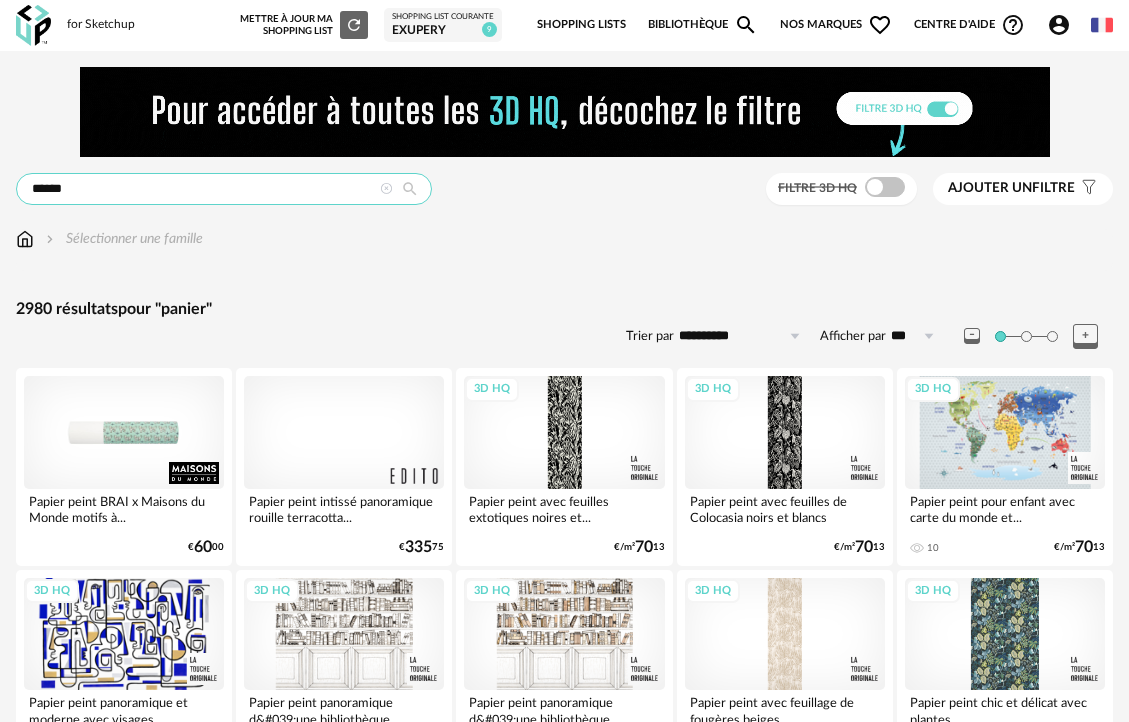 click on "**********" at bounding box center [564, 2262] 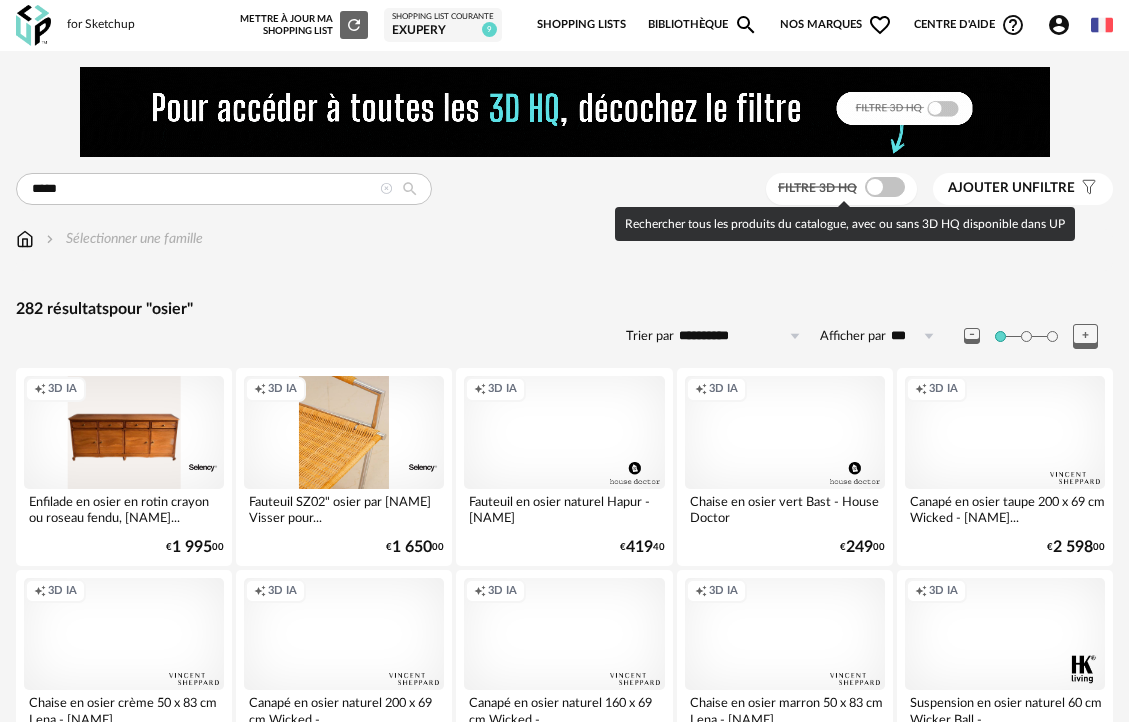 click at bounding box center (885, 187) 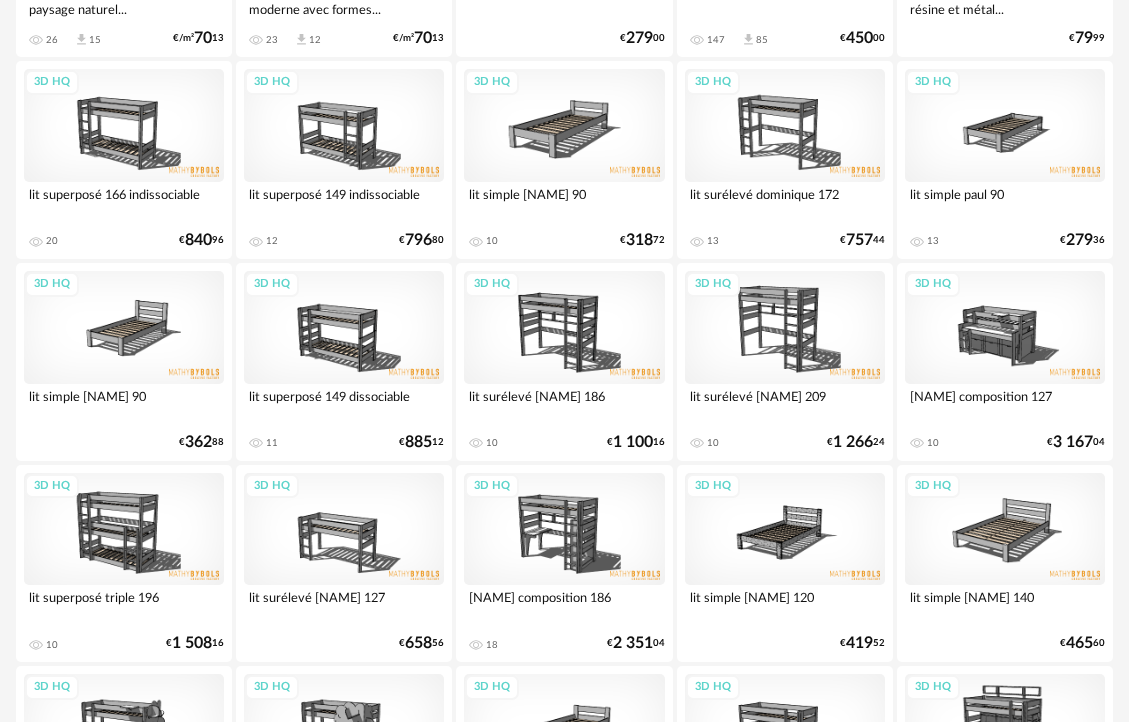 scroll, scrollTop: 0, scrollLeft: 0, axis: both 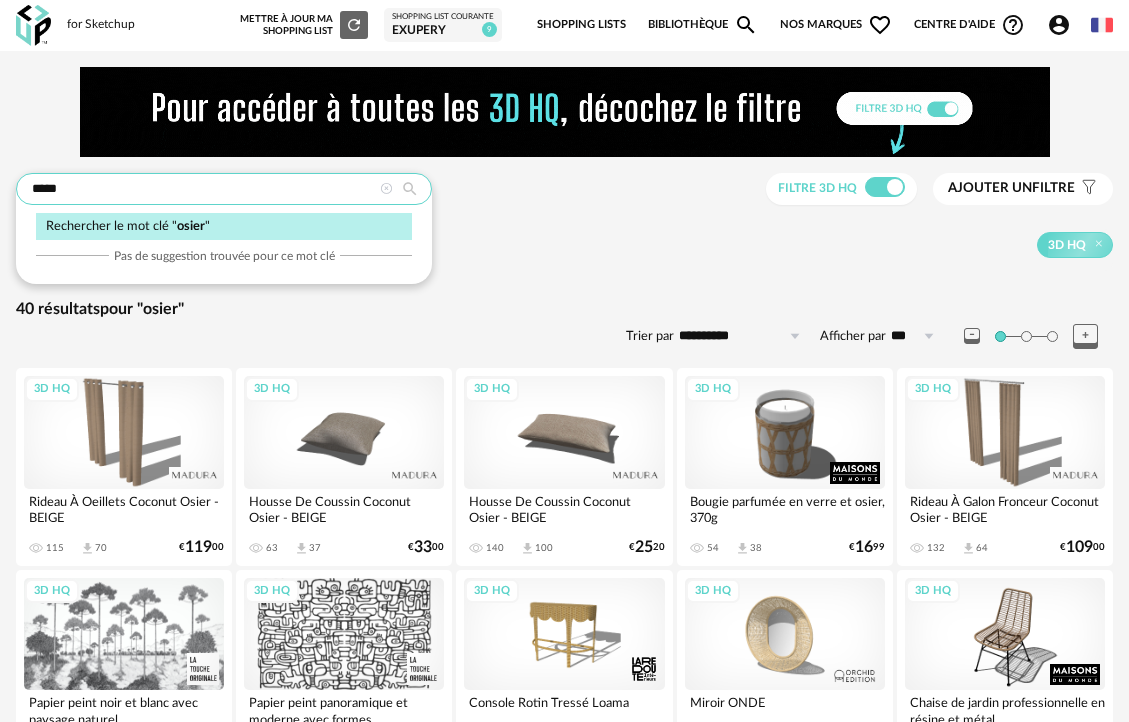 drag, startPoint x: 113, startPoint y: 190, endPoint x: -64, endPoint y: 178, distance: 177.40631 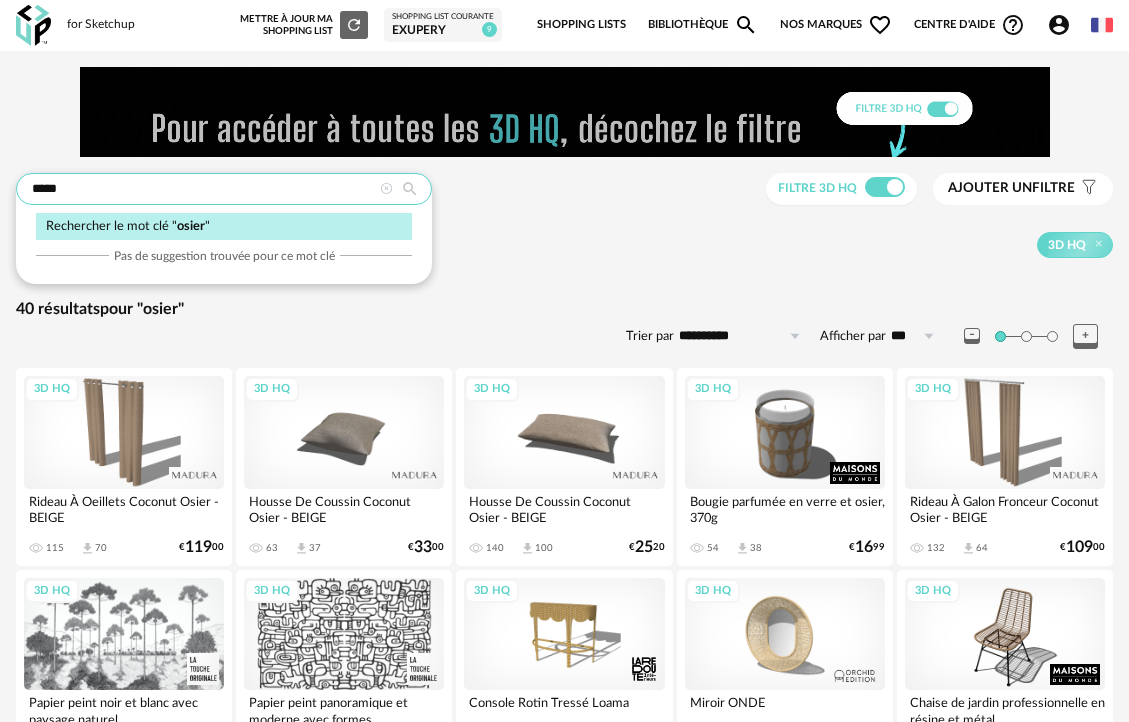 click on "**********" at bounding box center (564, 1029) 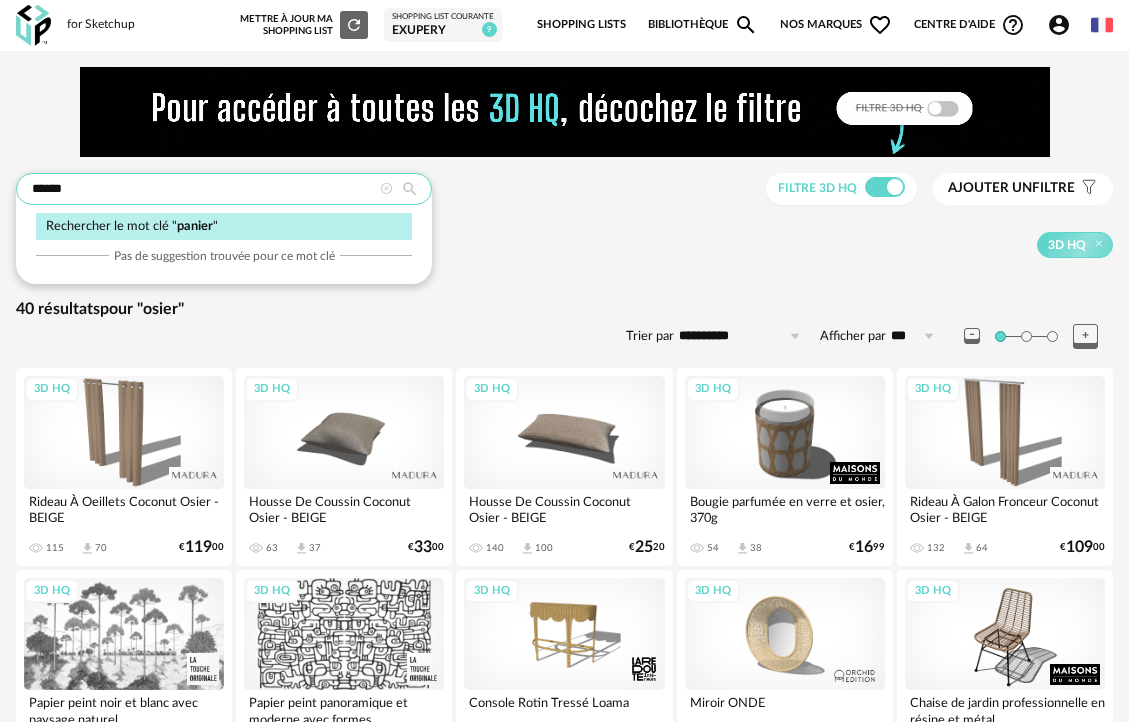type on "******" 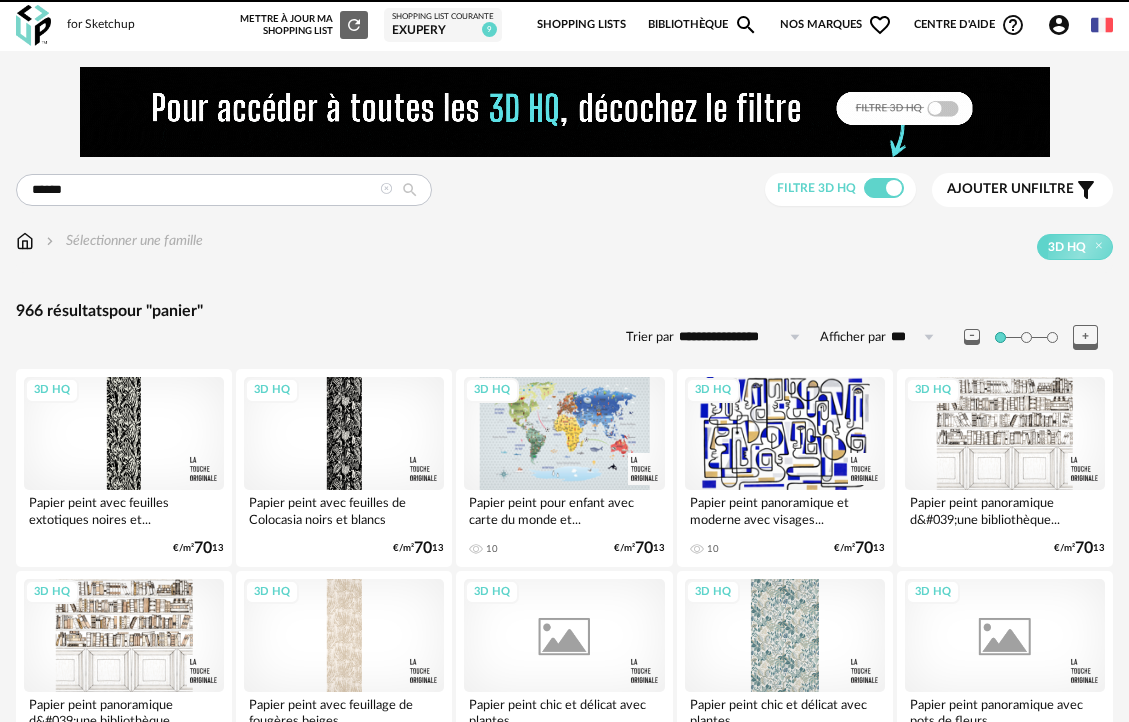 scroll, scrollTop: 0, scrollLeft: 0, axis: both 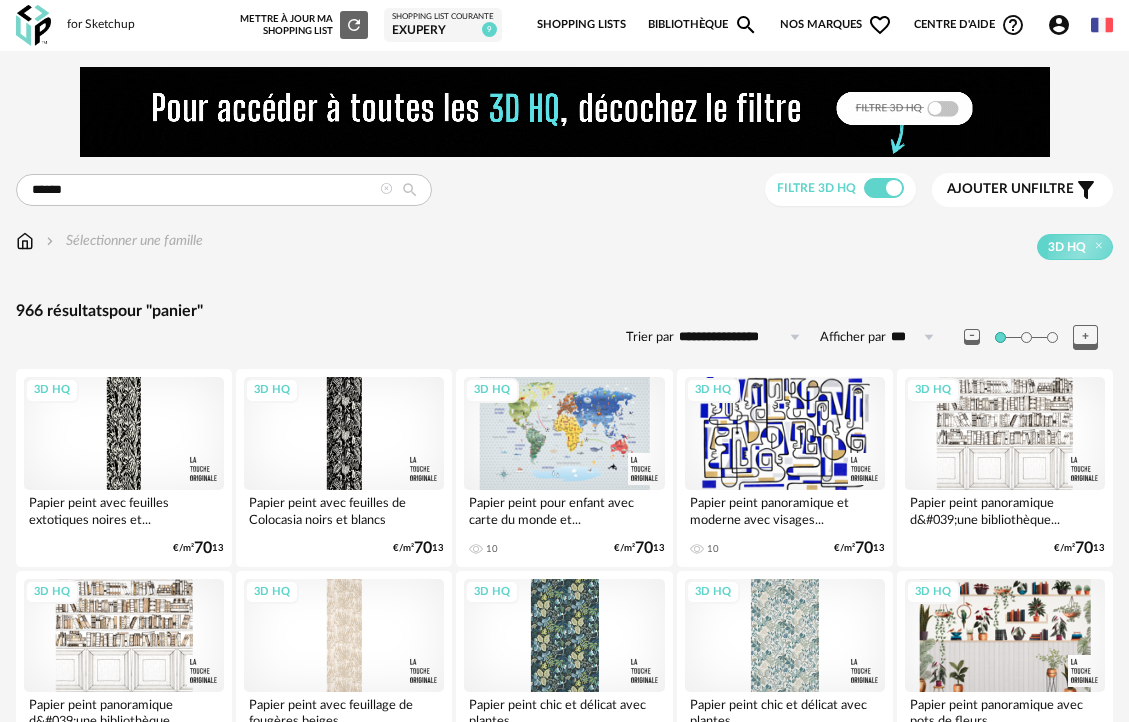 click at bounding box center [386, 189] 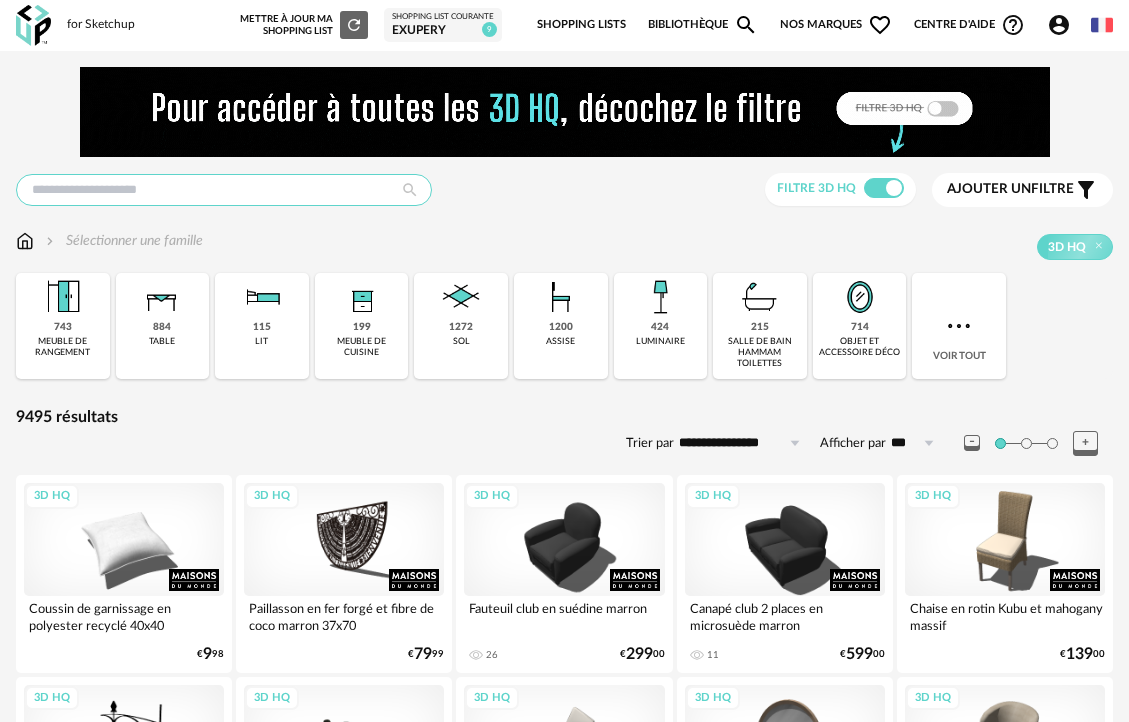 click at bounding box center [224, 190] 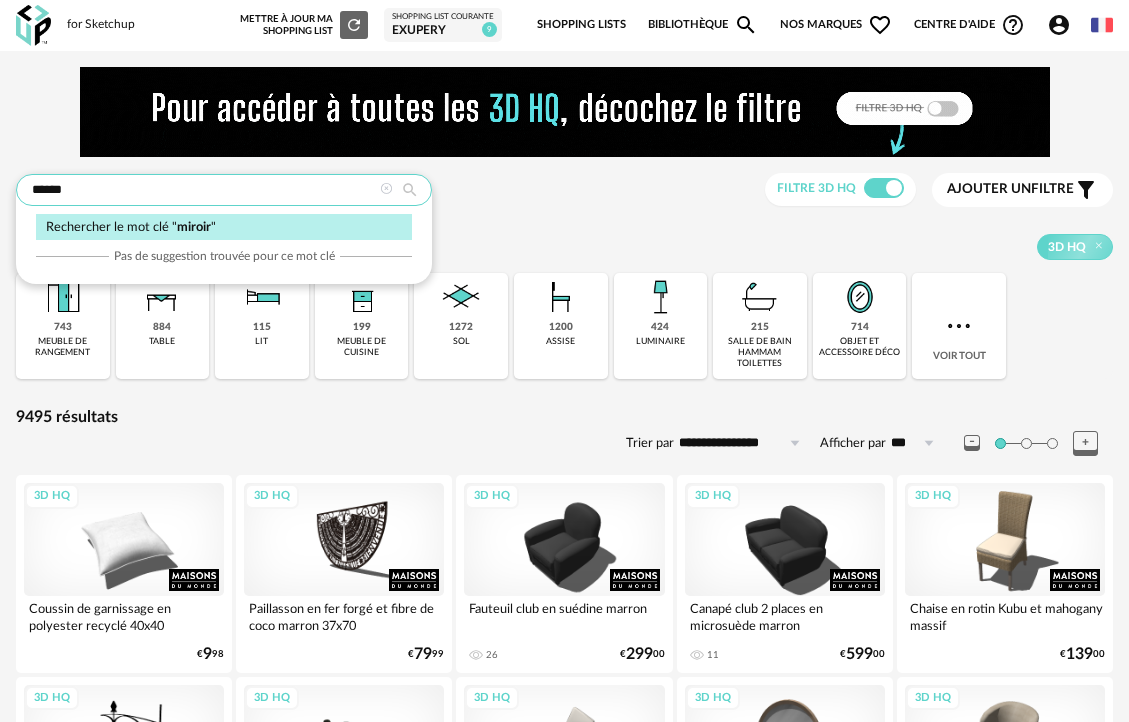 type on "******" 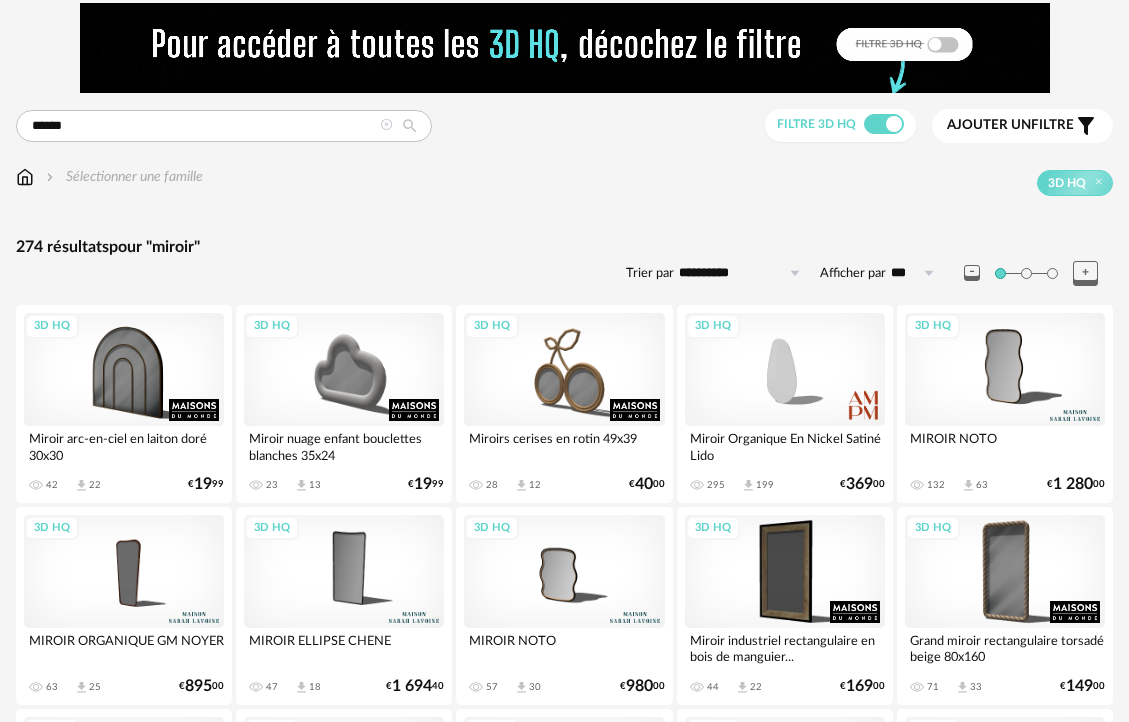 scroll, scrollTop: 0, scrollLeft: 0, axis: both 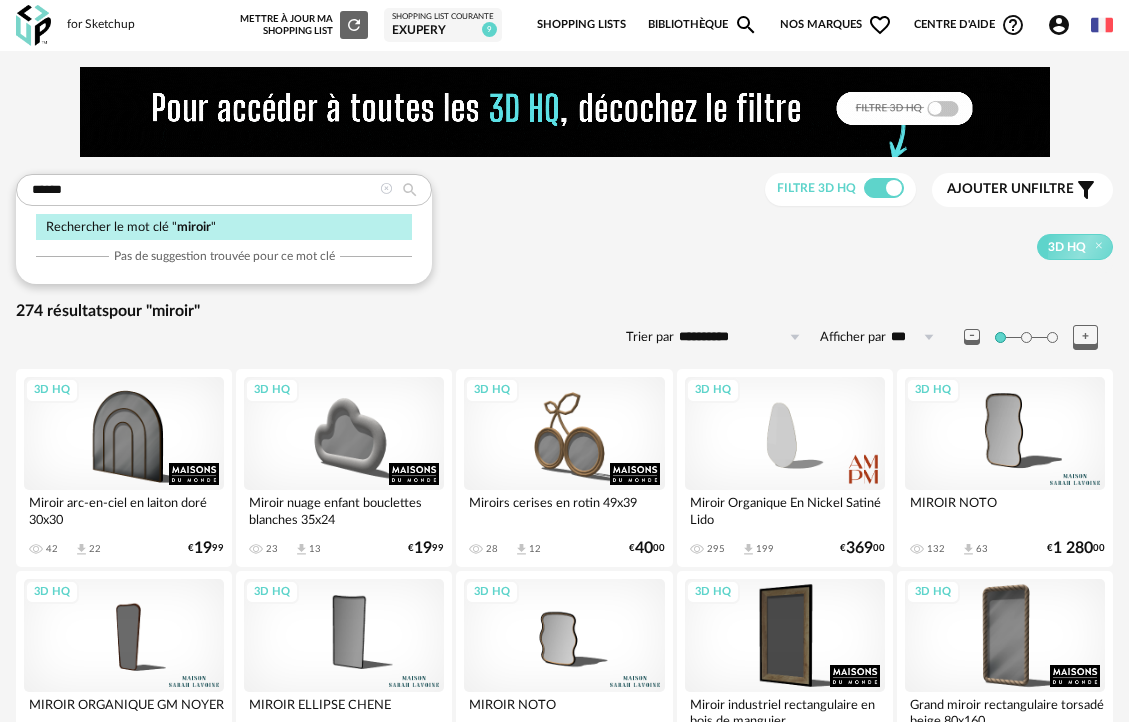 click on "**********" at bounding box center (743, 337) 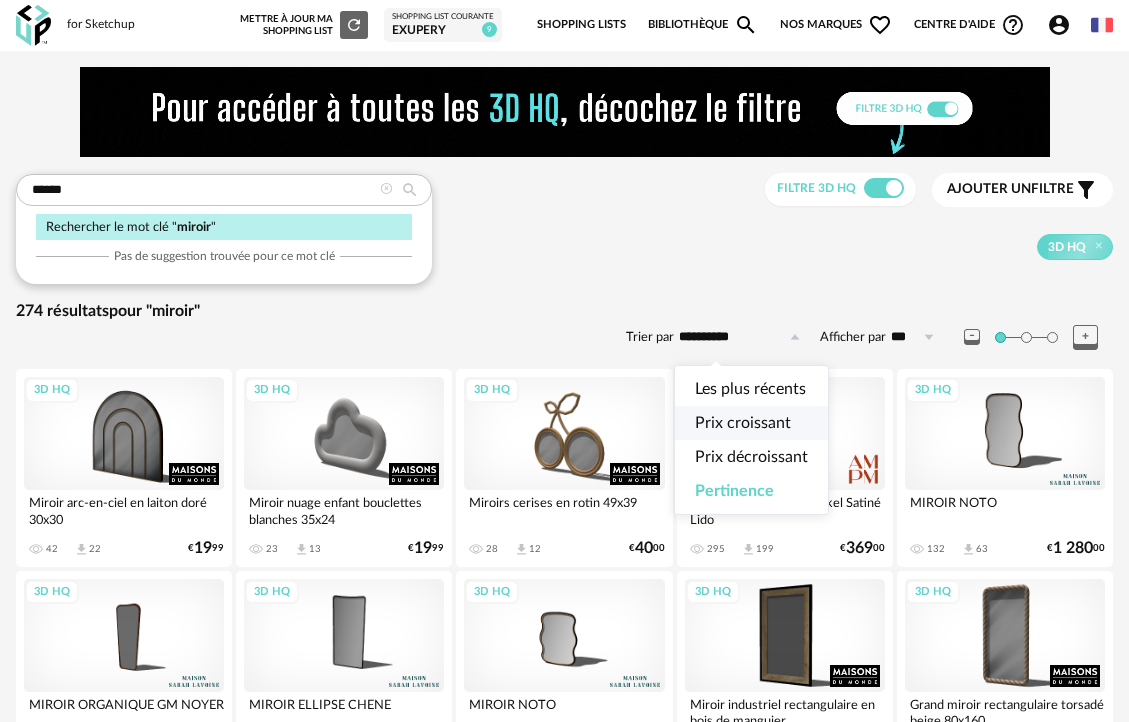 click on "Prix croissant" at bounding box center [743, 423] 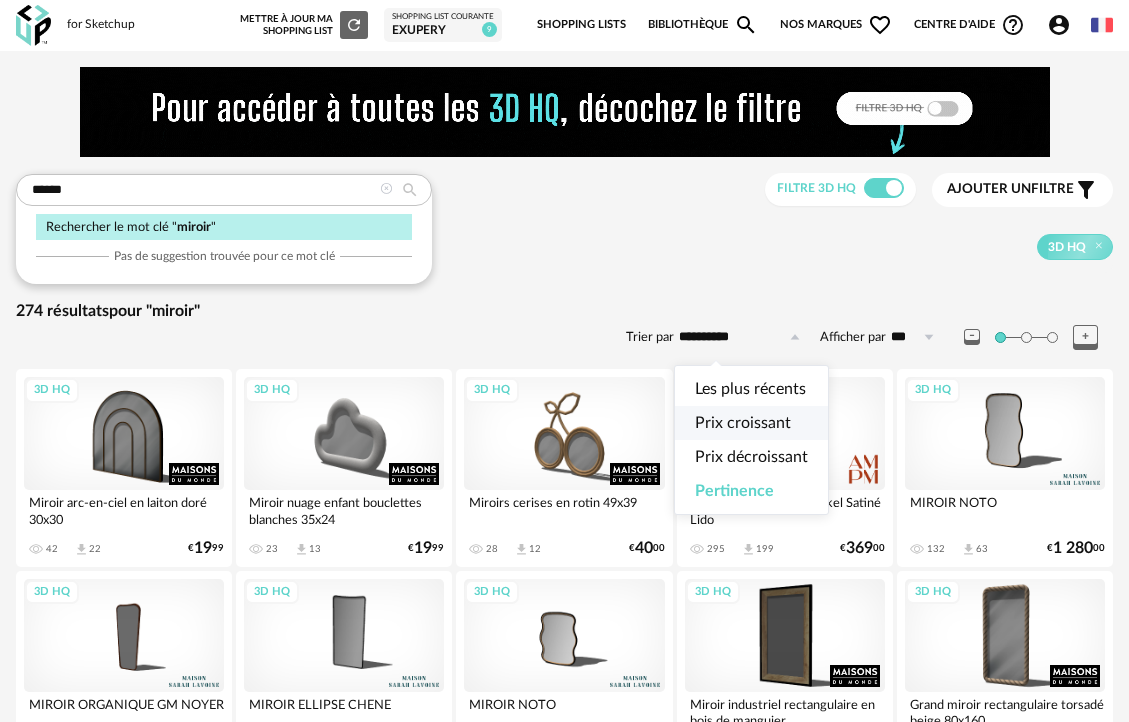 type on "**********" 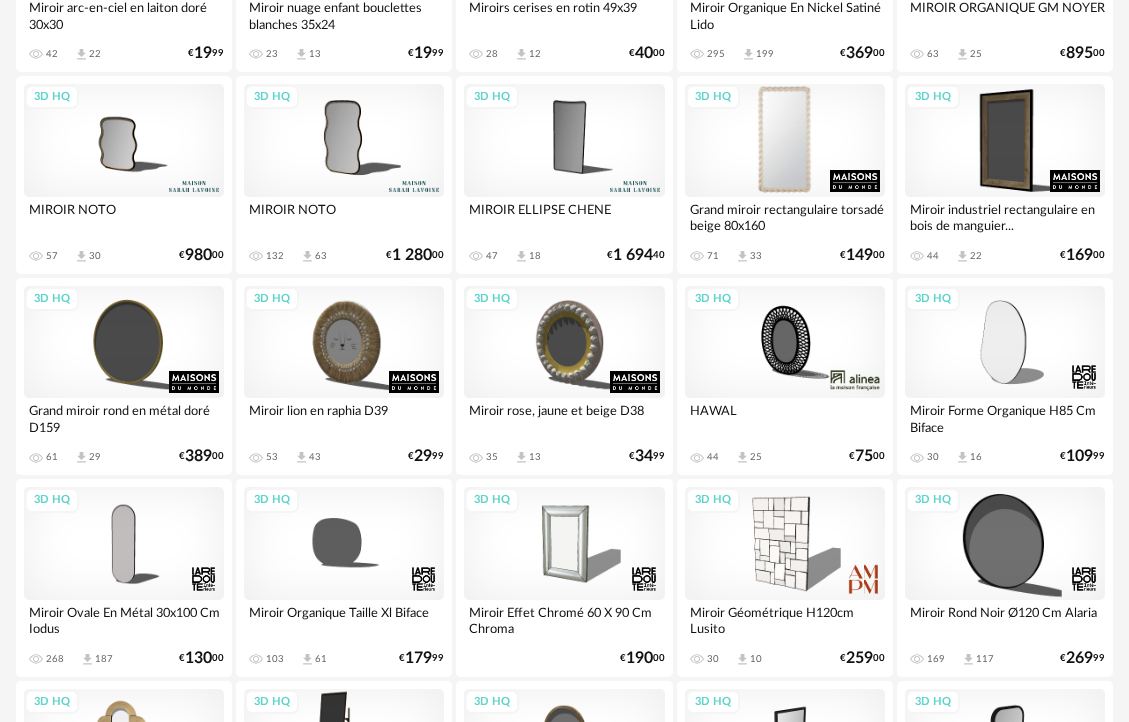 scroll, scrollTop: 452, scrollLeft: 0, axis: vertical 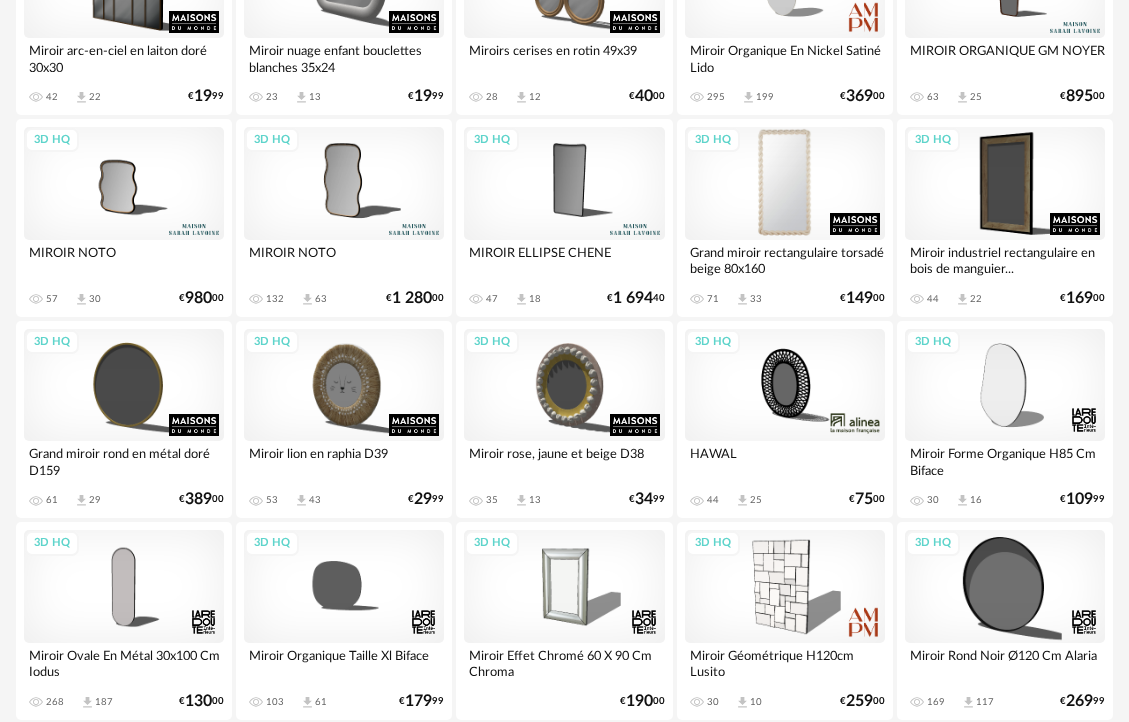 click on "3D HQ" at bounding box center [785, 183] 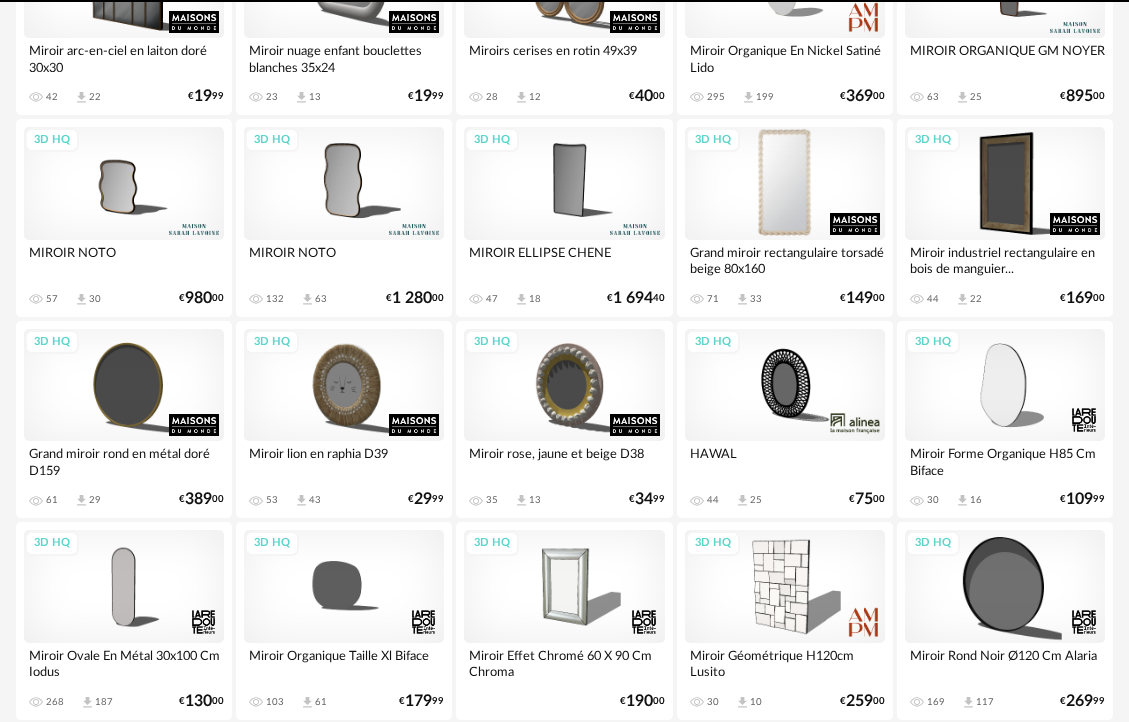 scroll, scrollTop: 0, scrollLeft: 0, axis: both 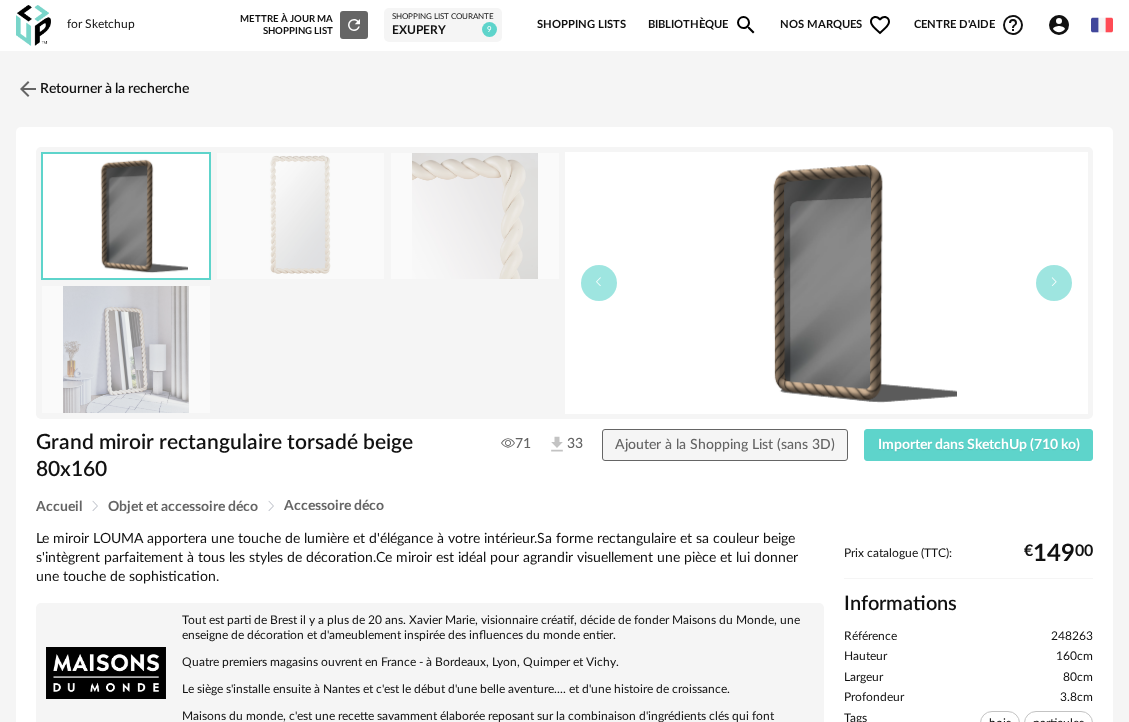 click at bounding box center (301, 216) 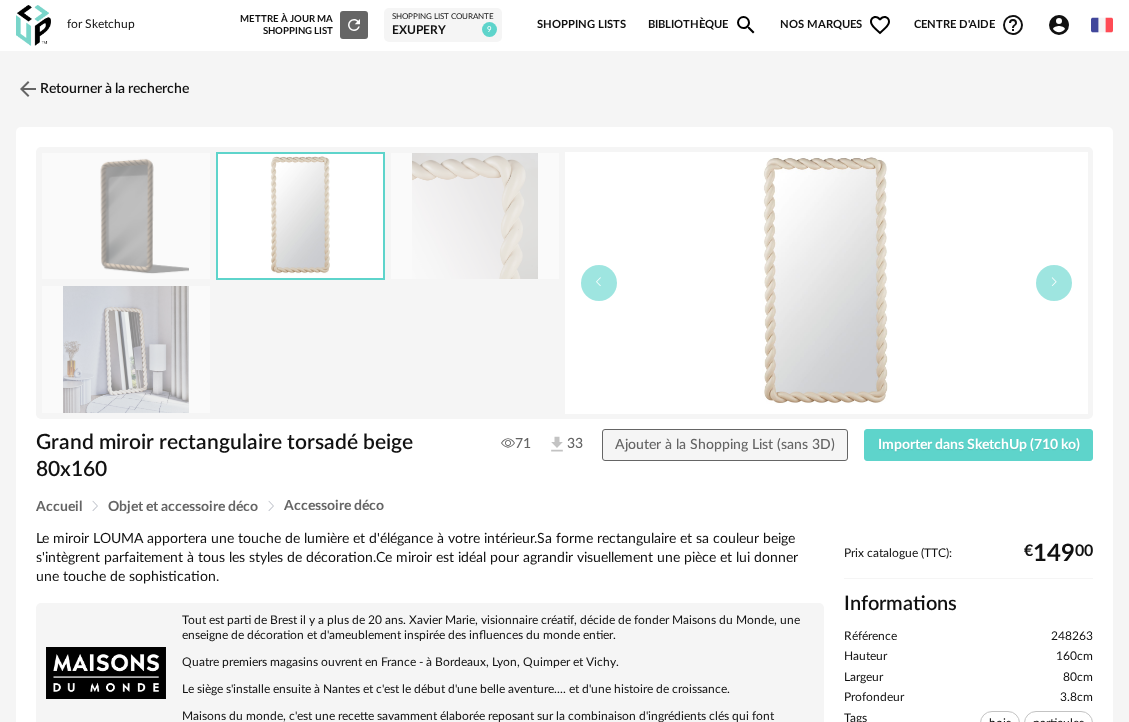 click at bounding box center (475, 216) 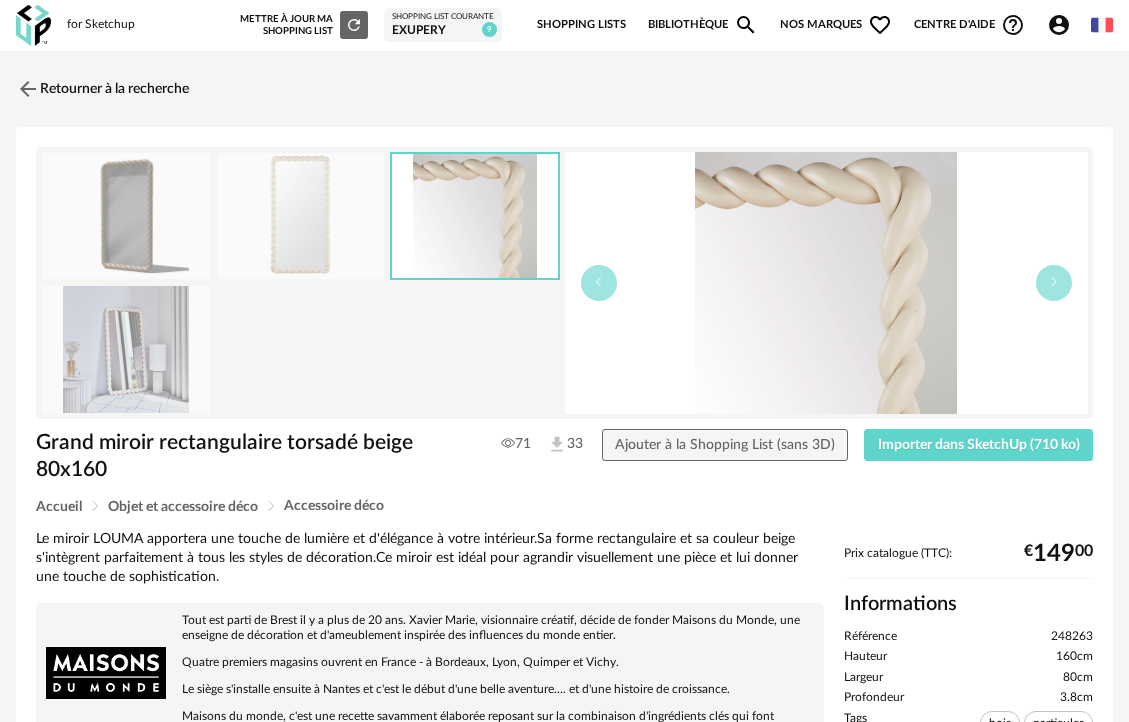 click at bounding box center (126, 349) 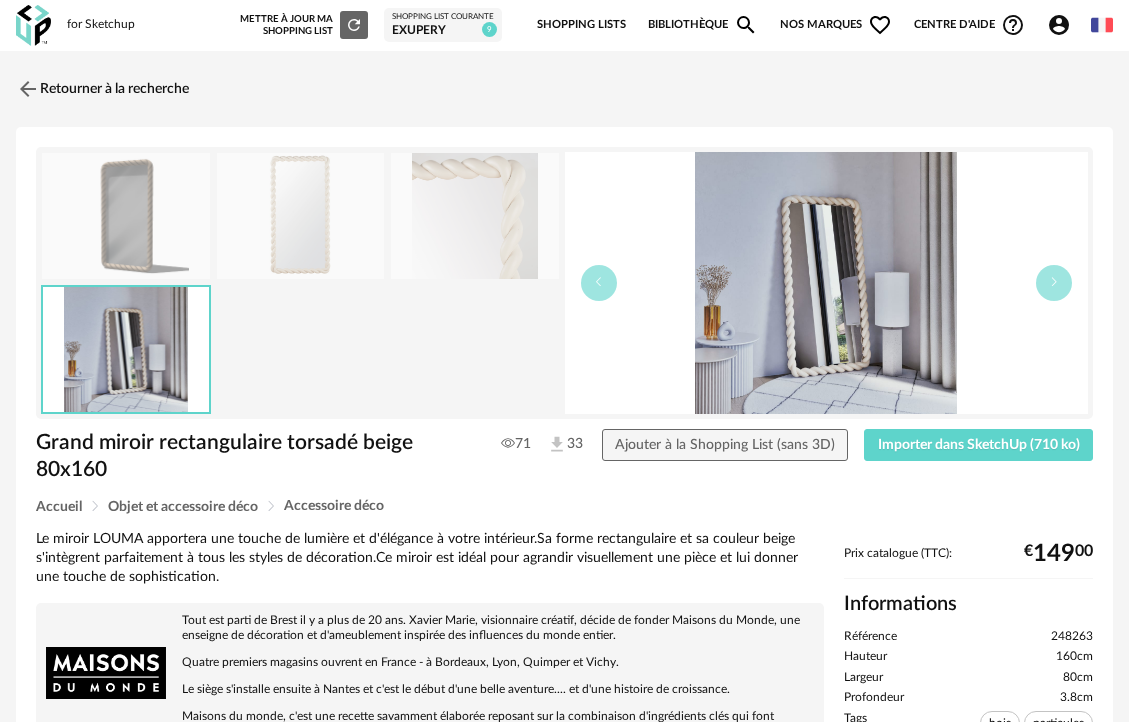 click at bounding box center [475, 216] 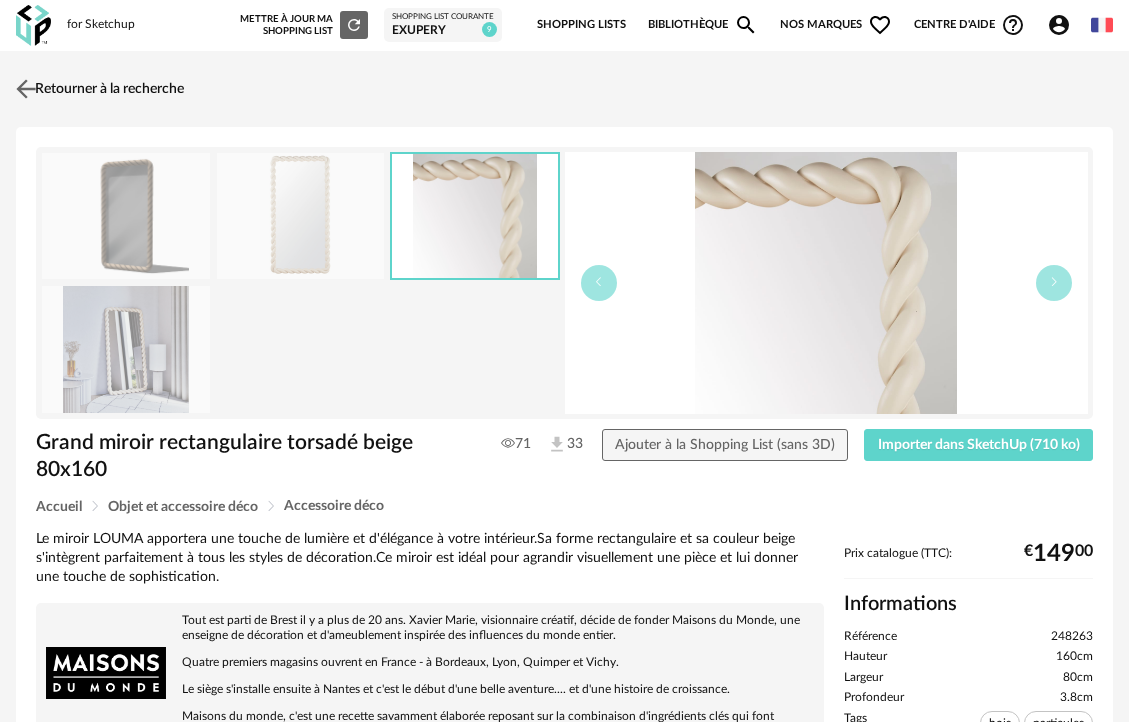 click at bounding box center (26, 88) 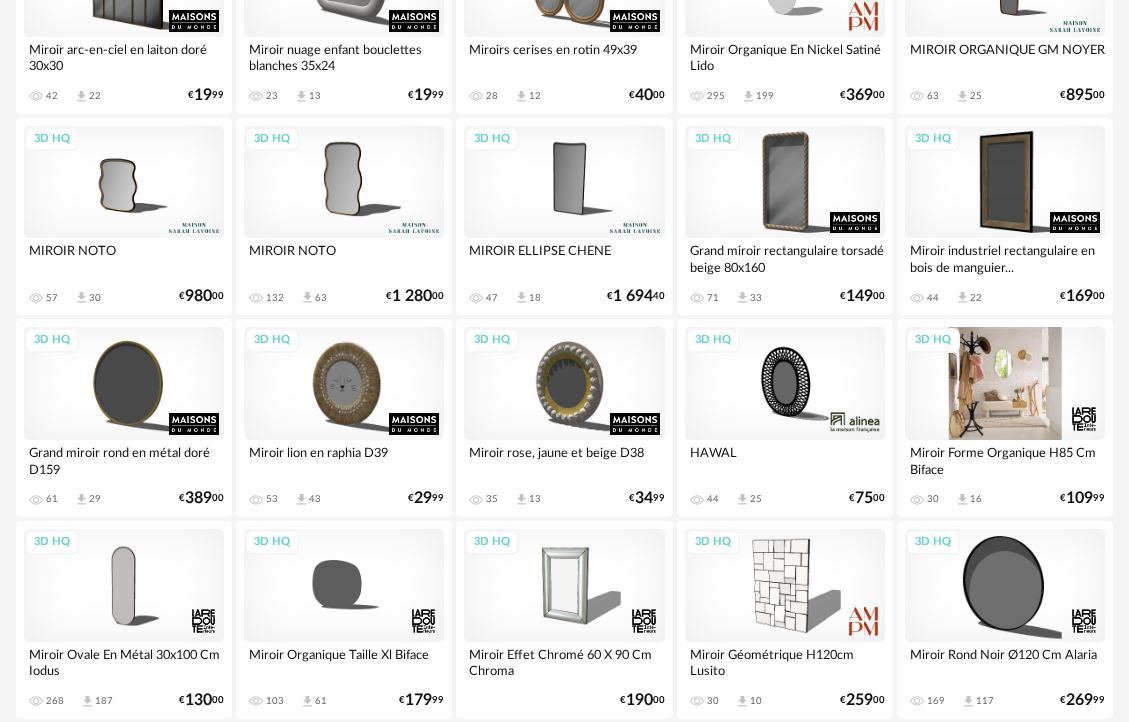 click on "3D HQ" at bounding box center (1005, 383) 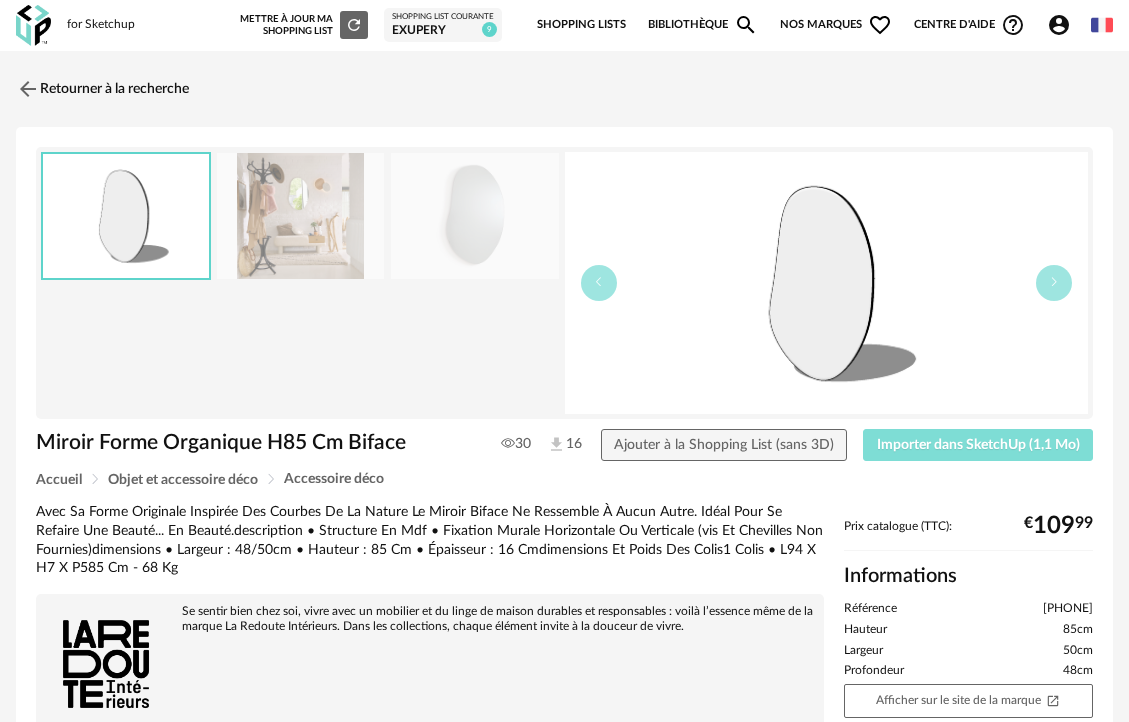 click on "Importer dans SketchUp (1,1 Mo)" at bounding box center (978, 445) 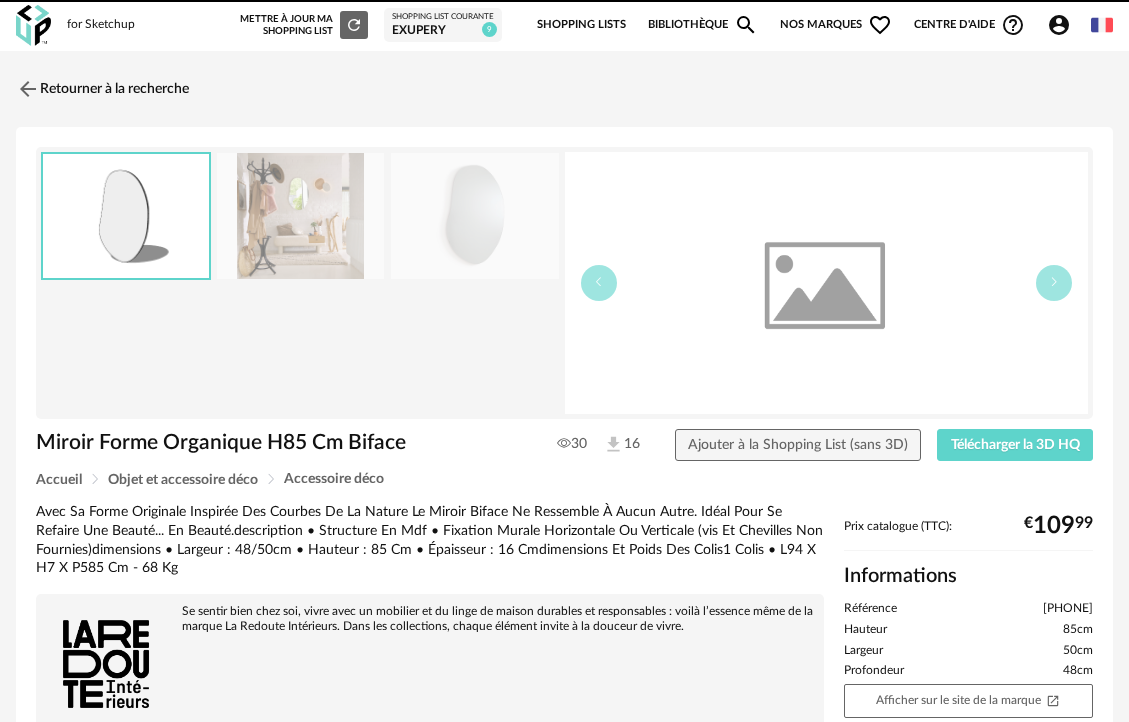 scroll, scrollTop: 0, scrollLeft: 0, axis: both 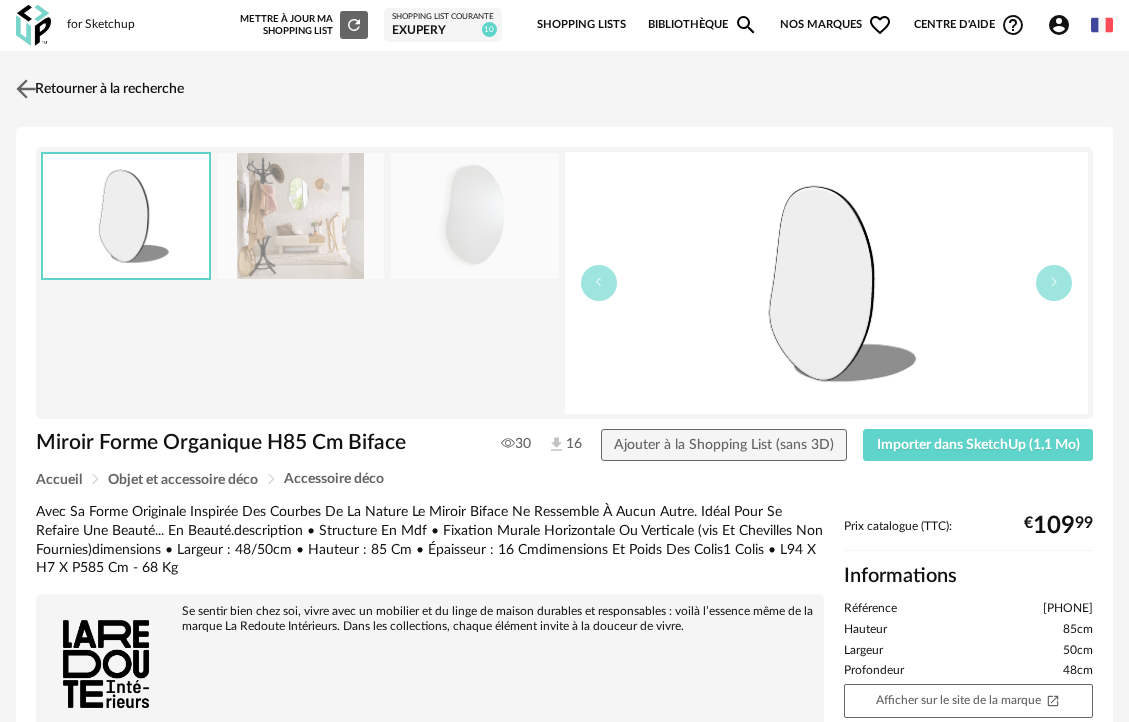 click on "Retourner à la recherche" at bounding box center [97, 89] 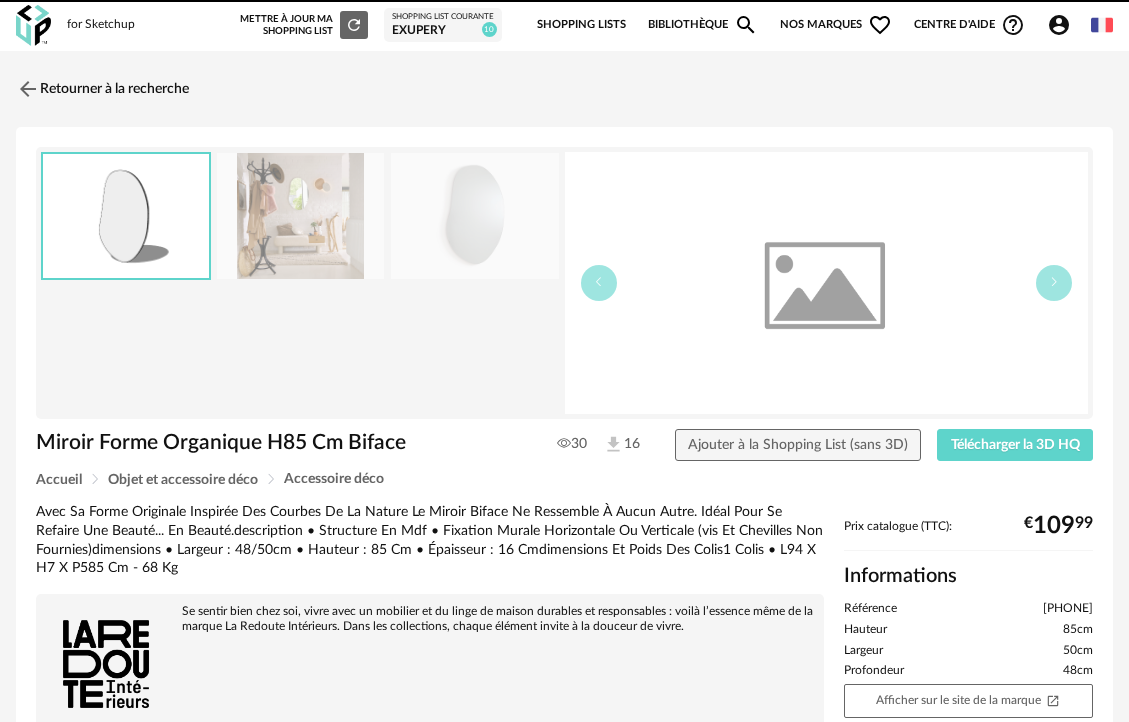 scroll, scrollTop: 0, scrollLeft: 0, axis: both 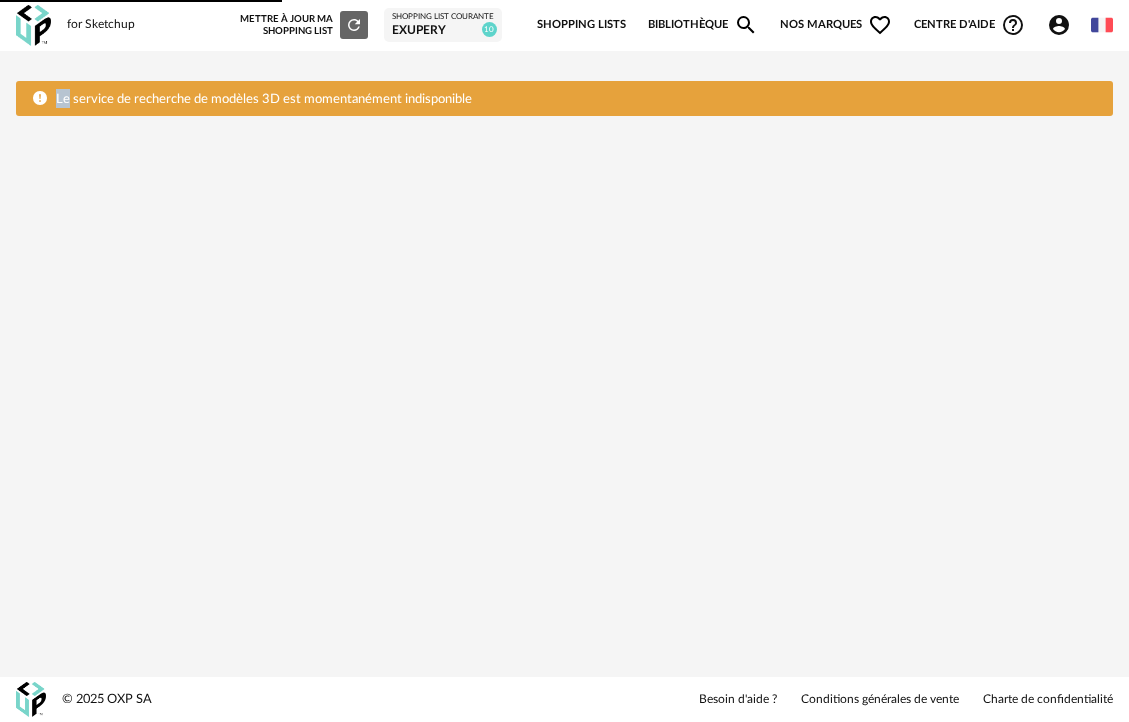 click on "Le service de recherche de modèles 3D est momentanément indisponible" at bounding box center (264, 98) 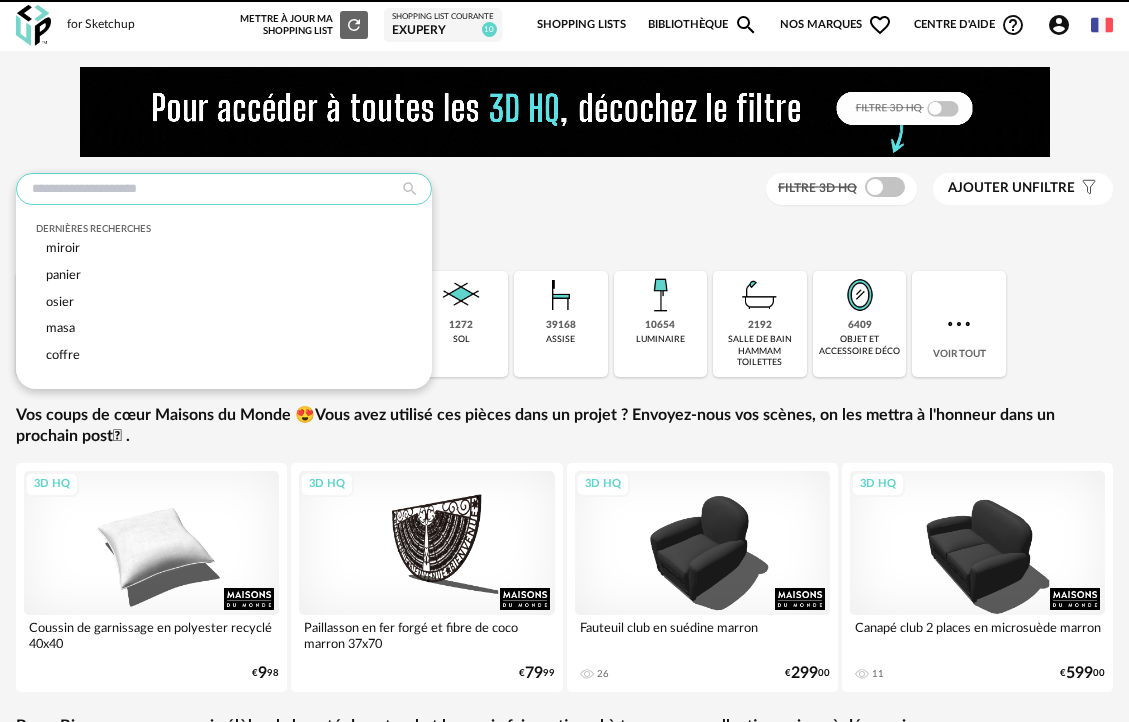 click at bounding box center (224, 189) 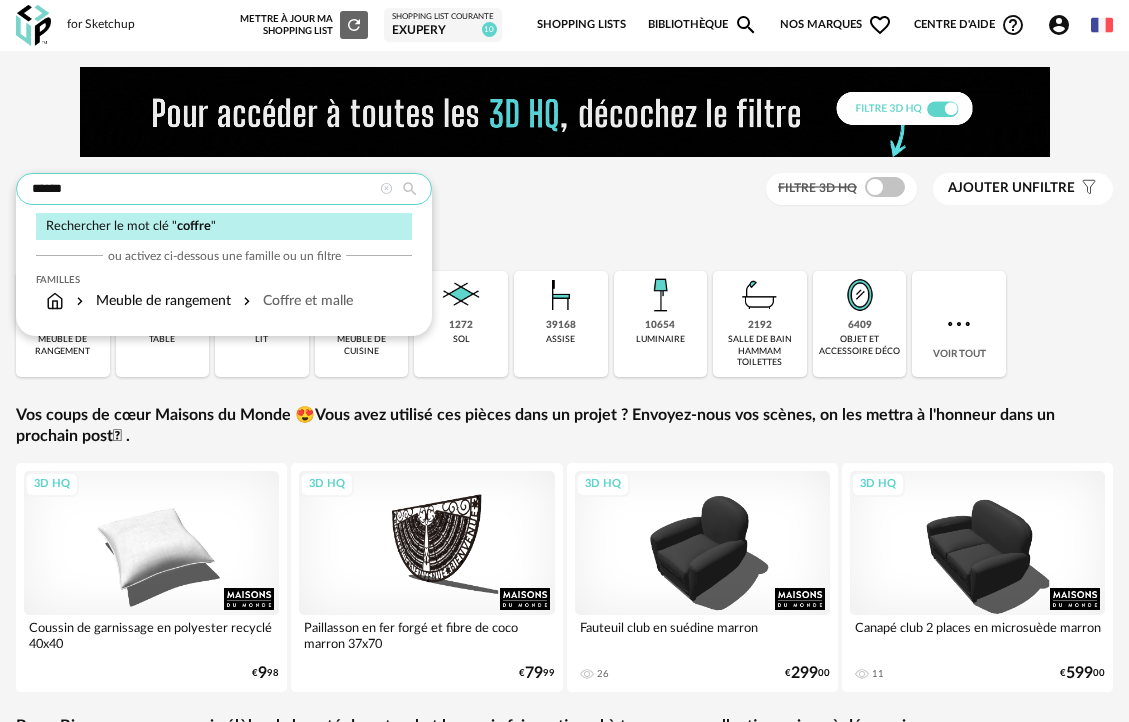 type on "******" 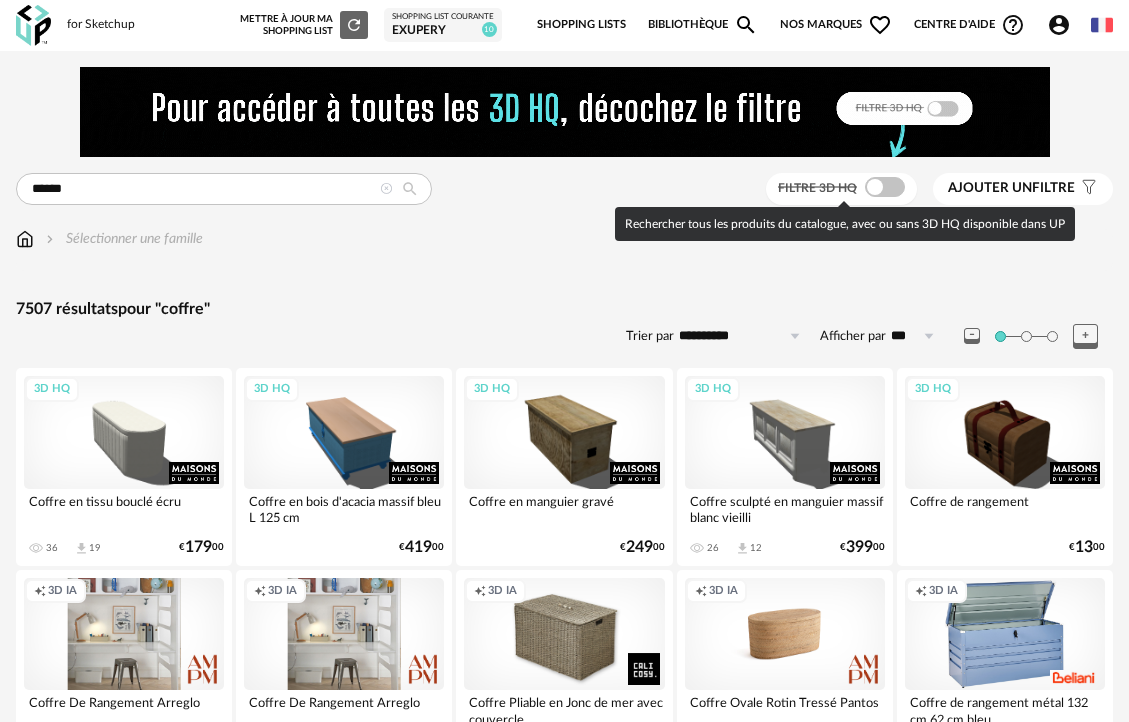 click at bounding box center [885, 187] 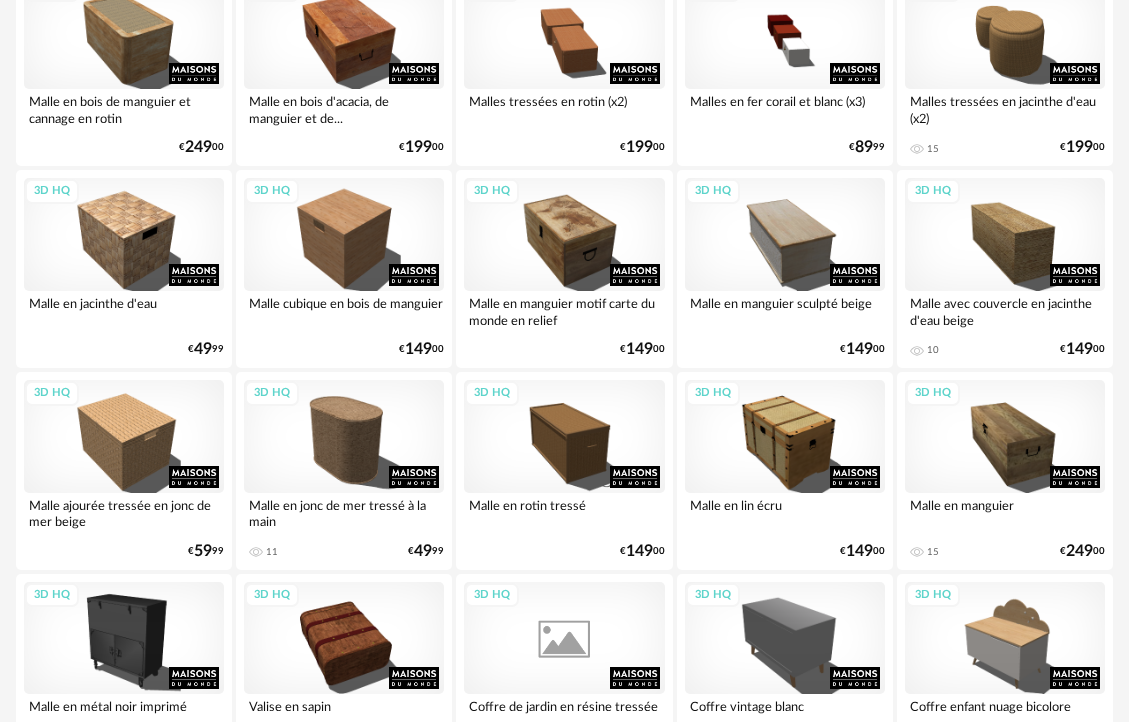 scroll, scrollTop: 486, scrollLeft: 0, axis: vertical 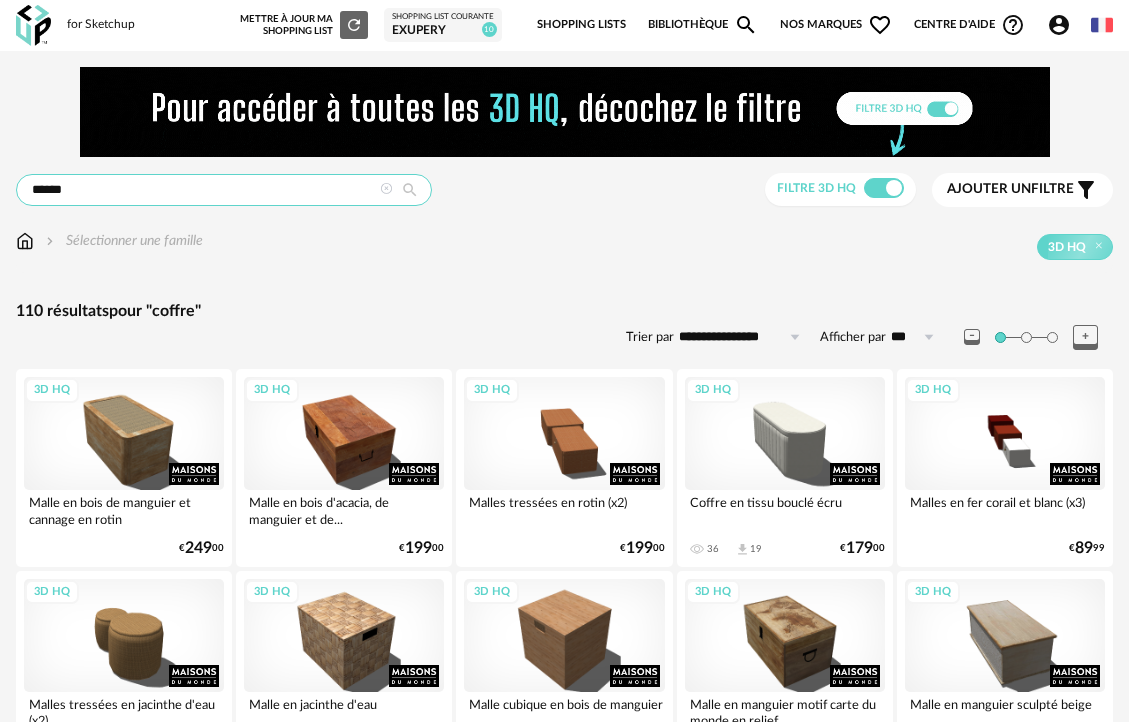 click on "******" at bounding box center (224, 190) 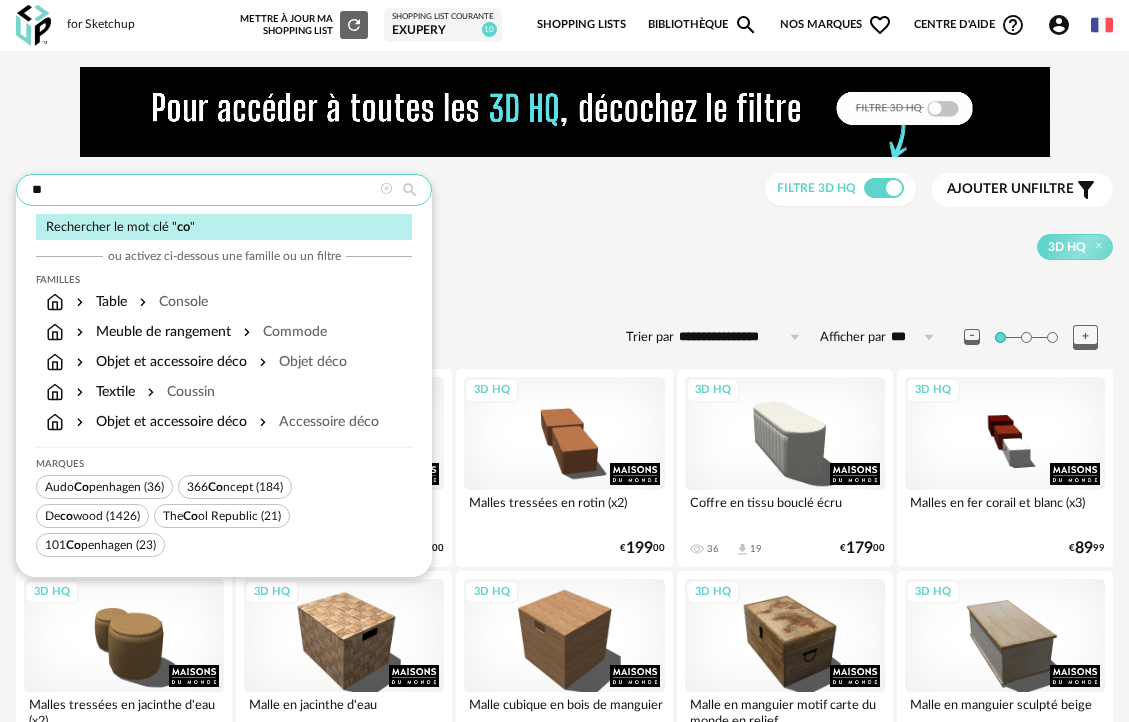 type on "*" 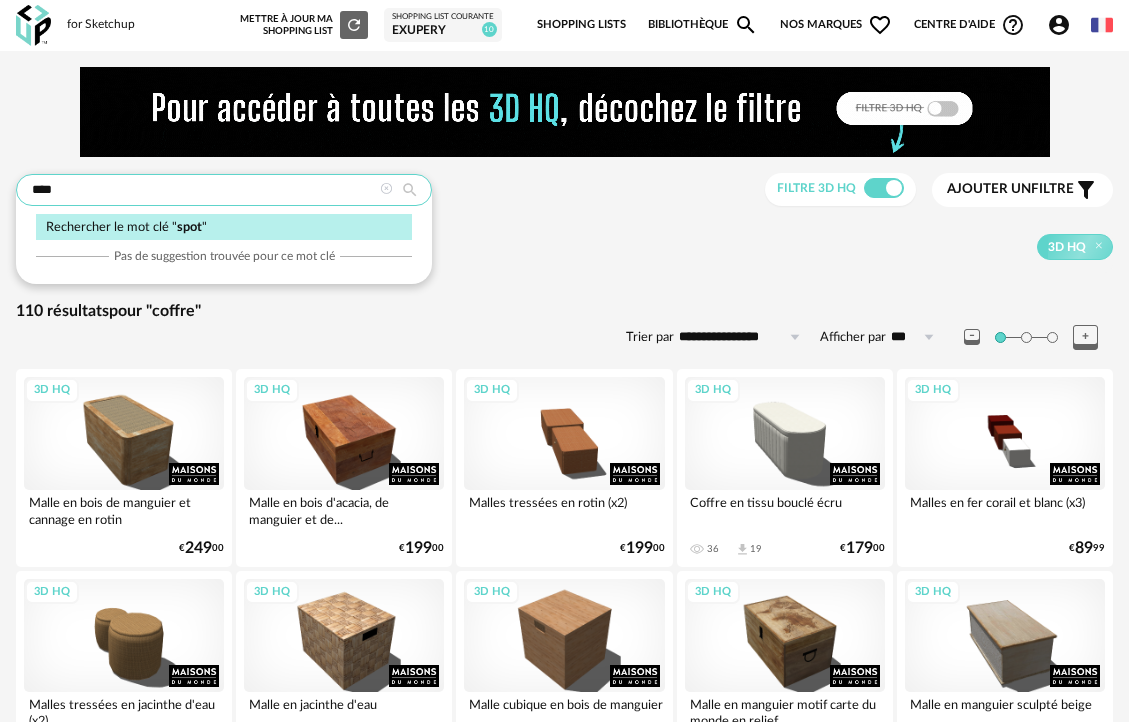 type on "****" 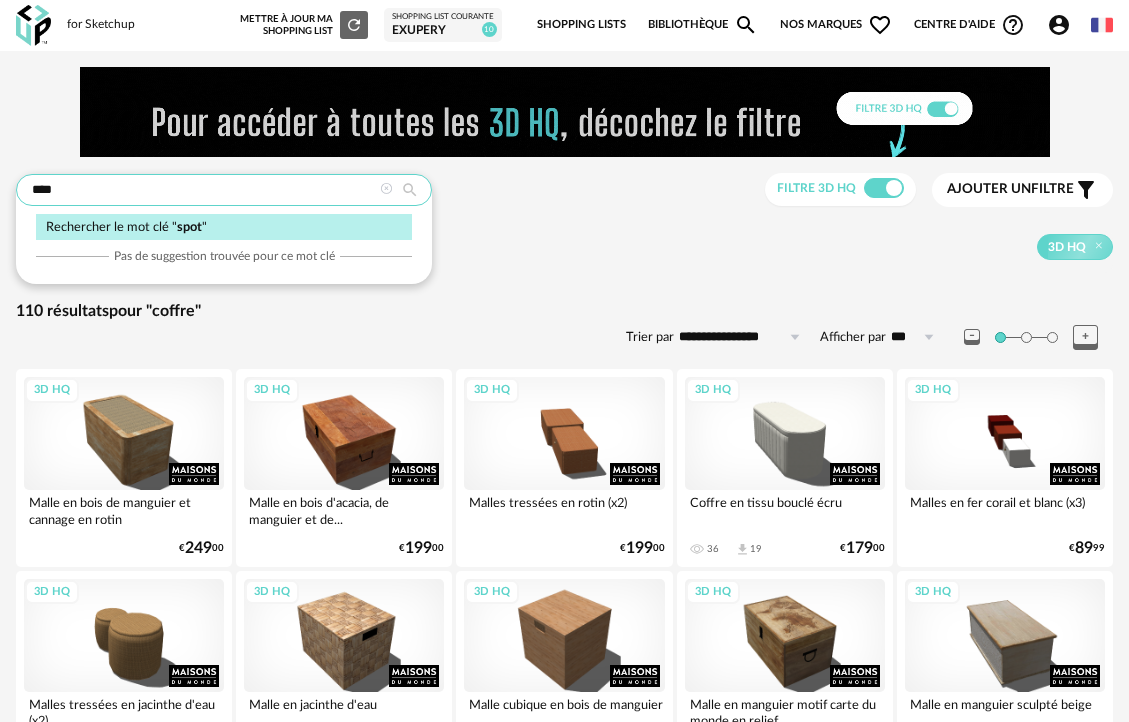 type on "**********" 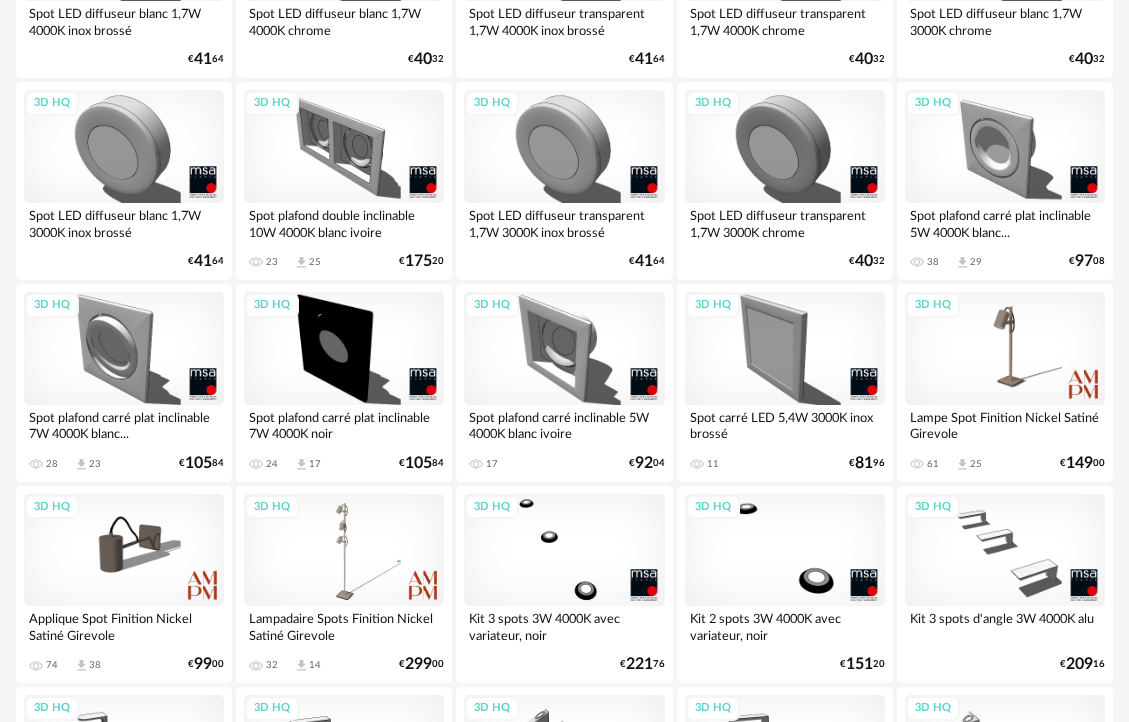 scroll, scrollTop: 1092, scrollLeft: 0, axis: vertical 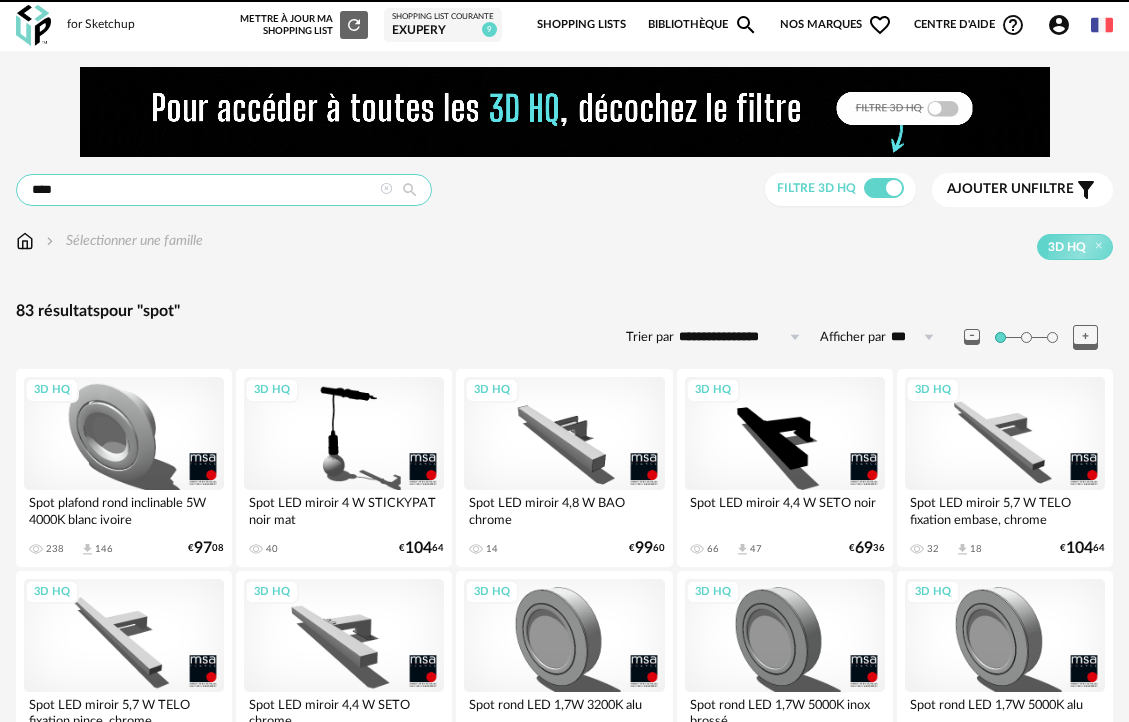 click on "****" at bounding box center [224, 190] 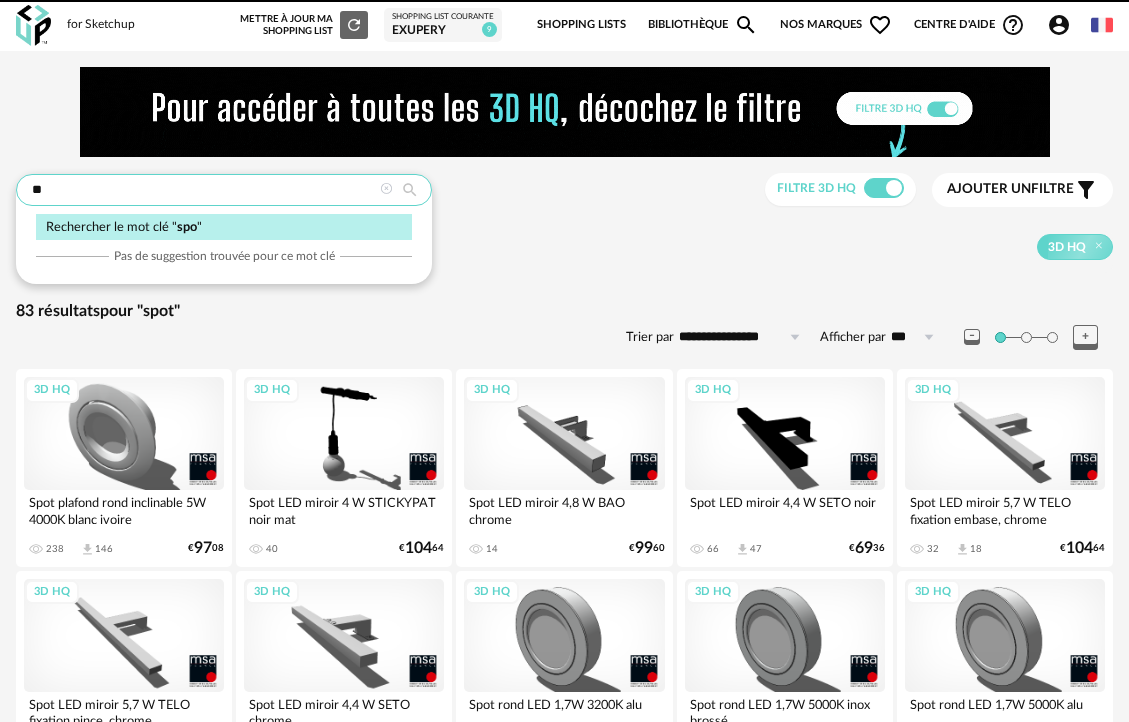 type on "*" 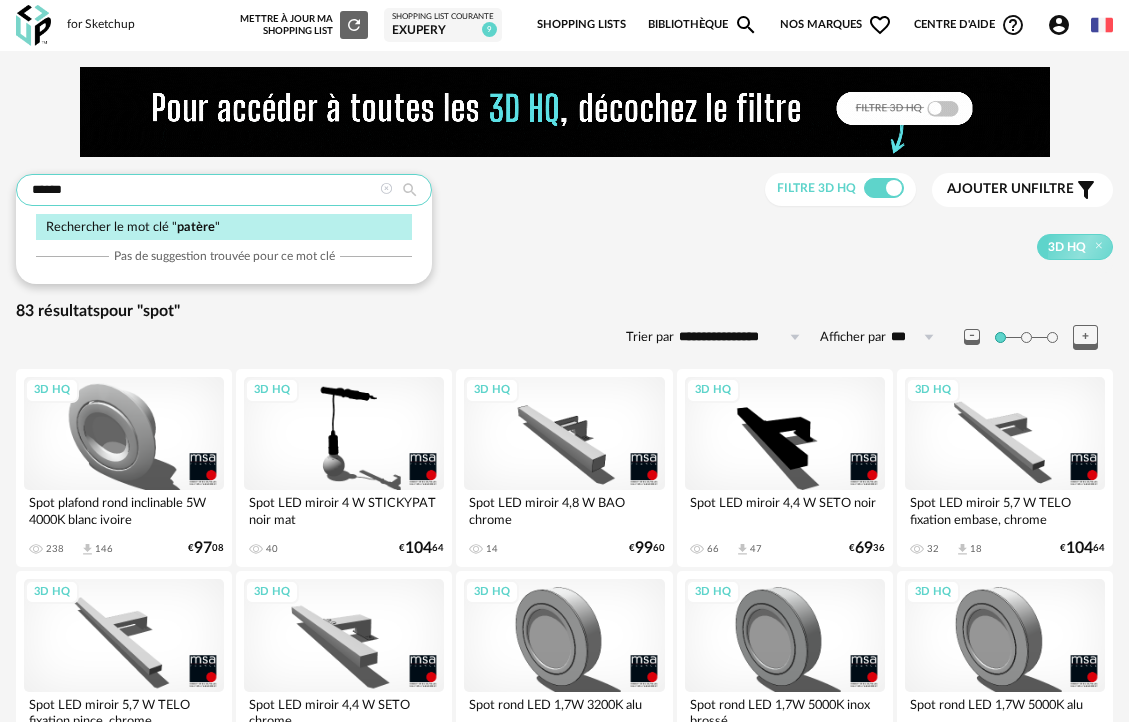 type on "******" 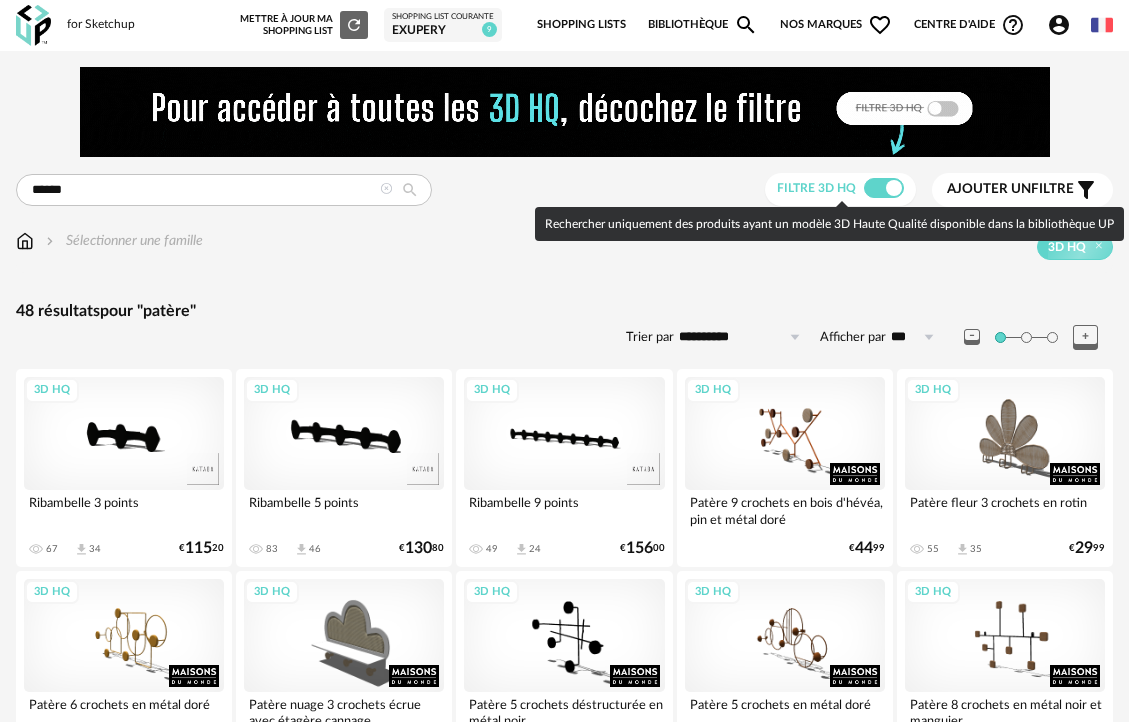 click at bounding box center [884, 188] 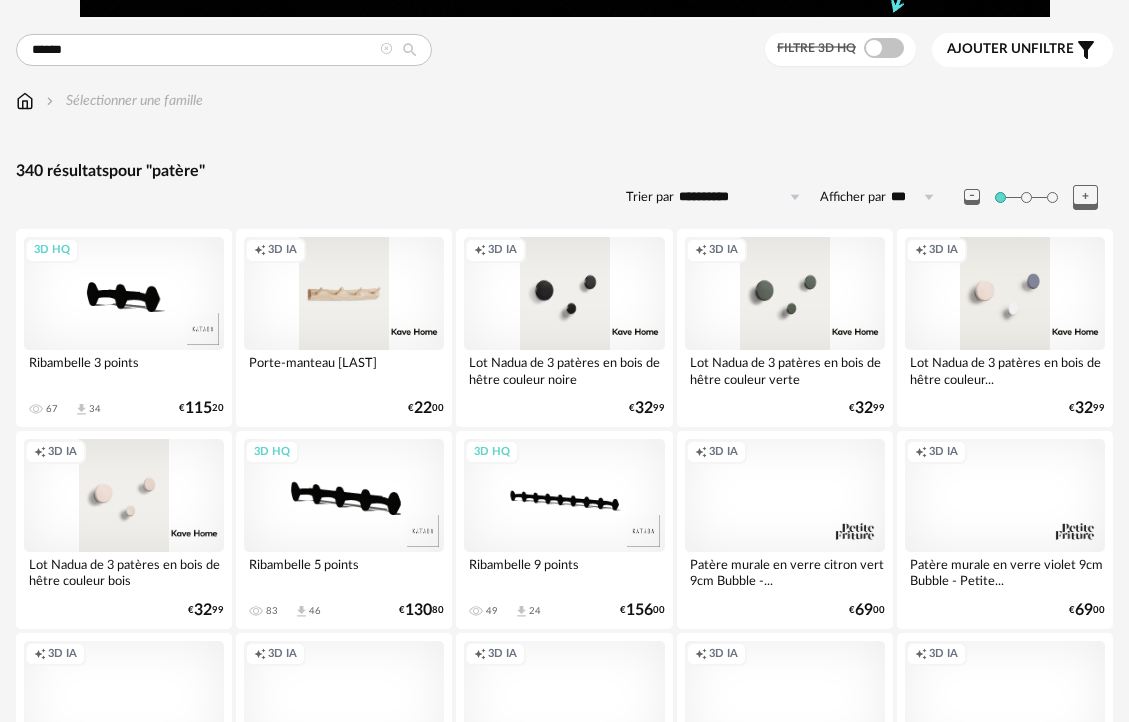 scroll, scrollTop: 0, scrollLeft: 0, axis: both 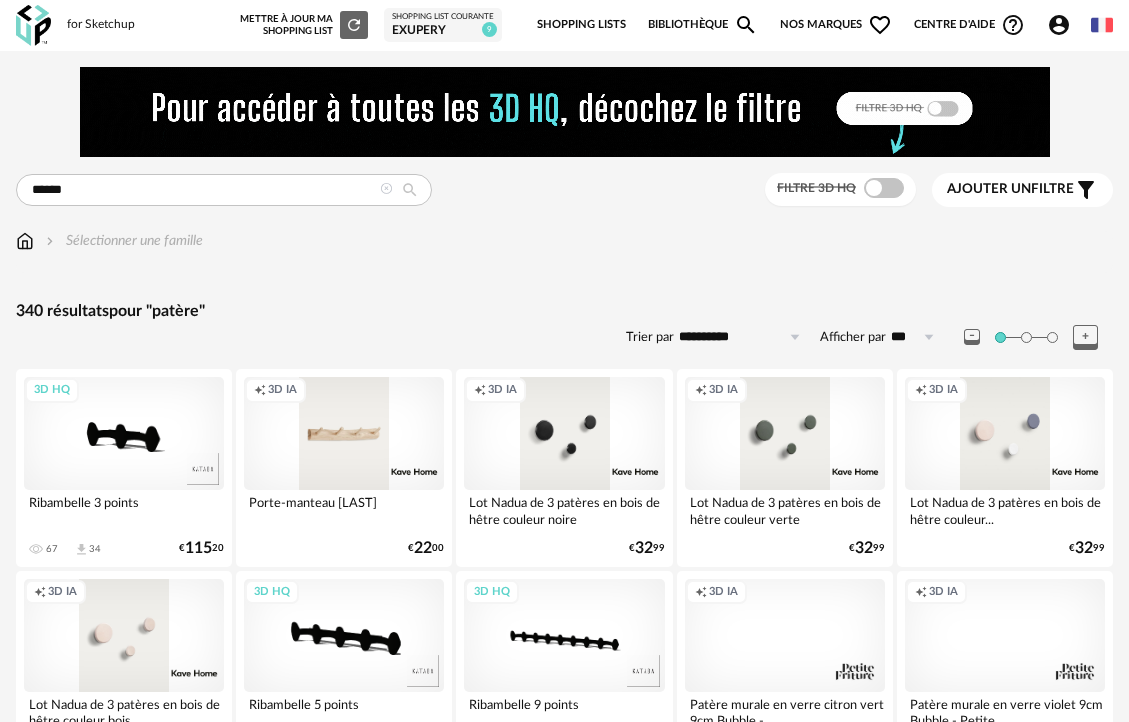 click on "**********" at bounding box center [743, 337] 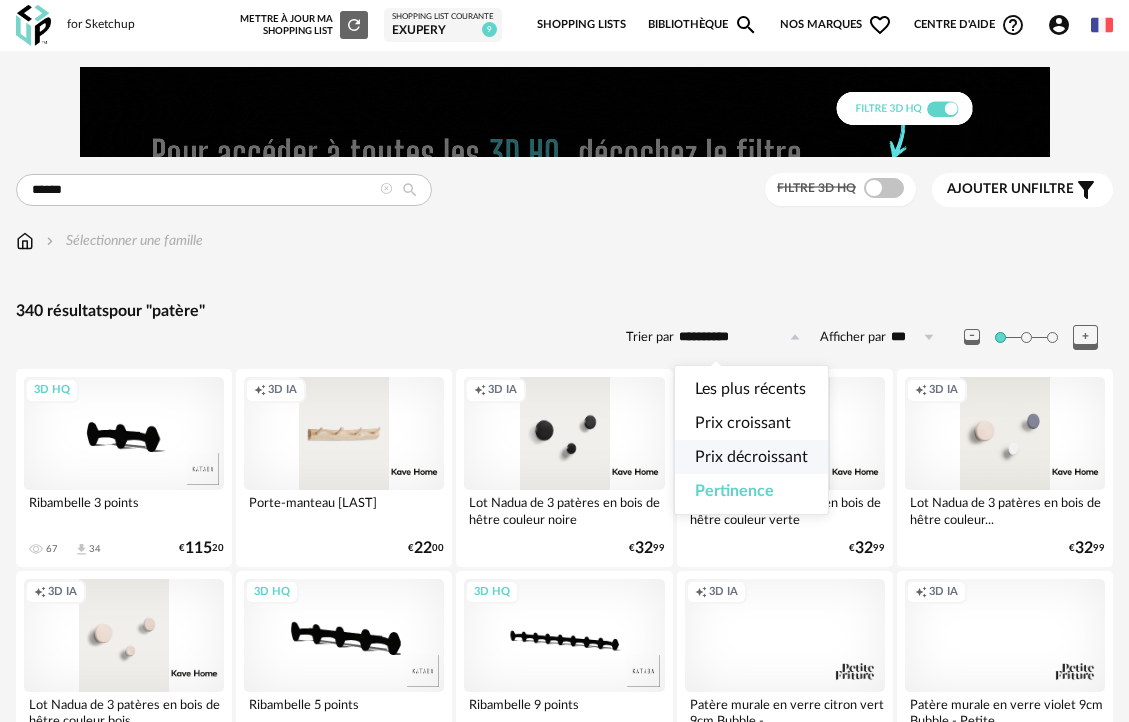 click on "Prix décroissant" at bounding box center [751, 457] 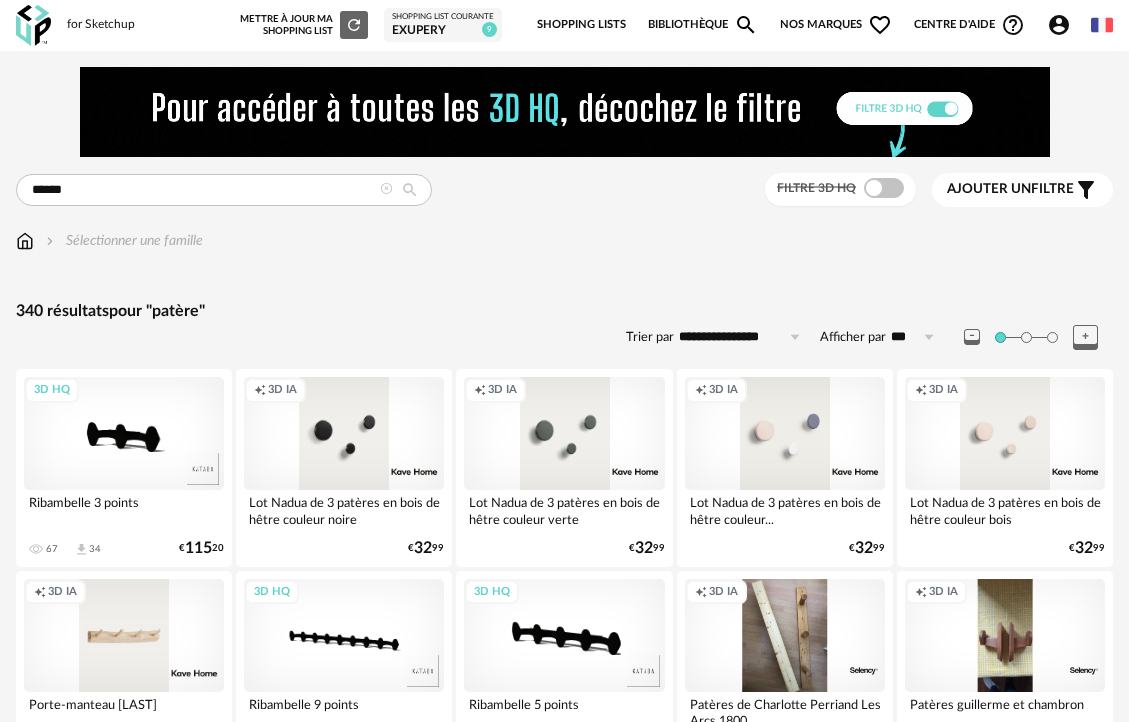 click on "**********" at bounding box center [743, 337] 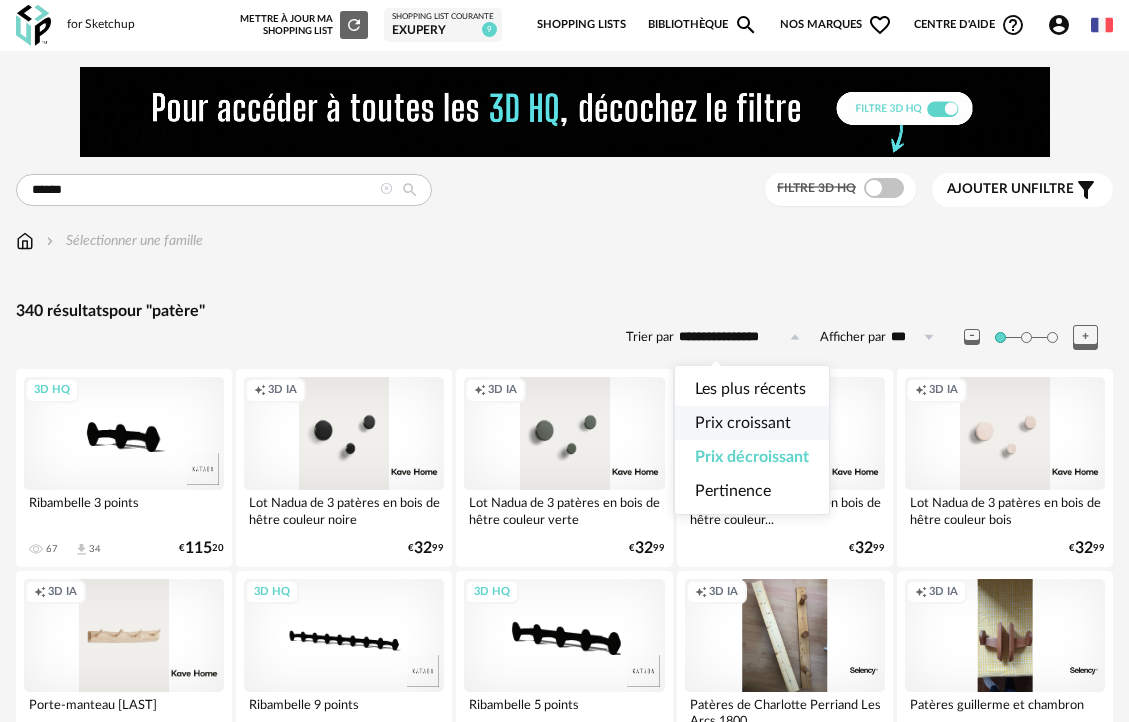 click on "Prix croissant" at bounding box center [743, 423] 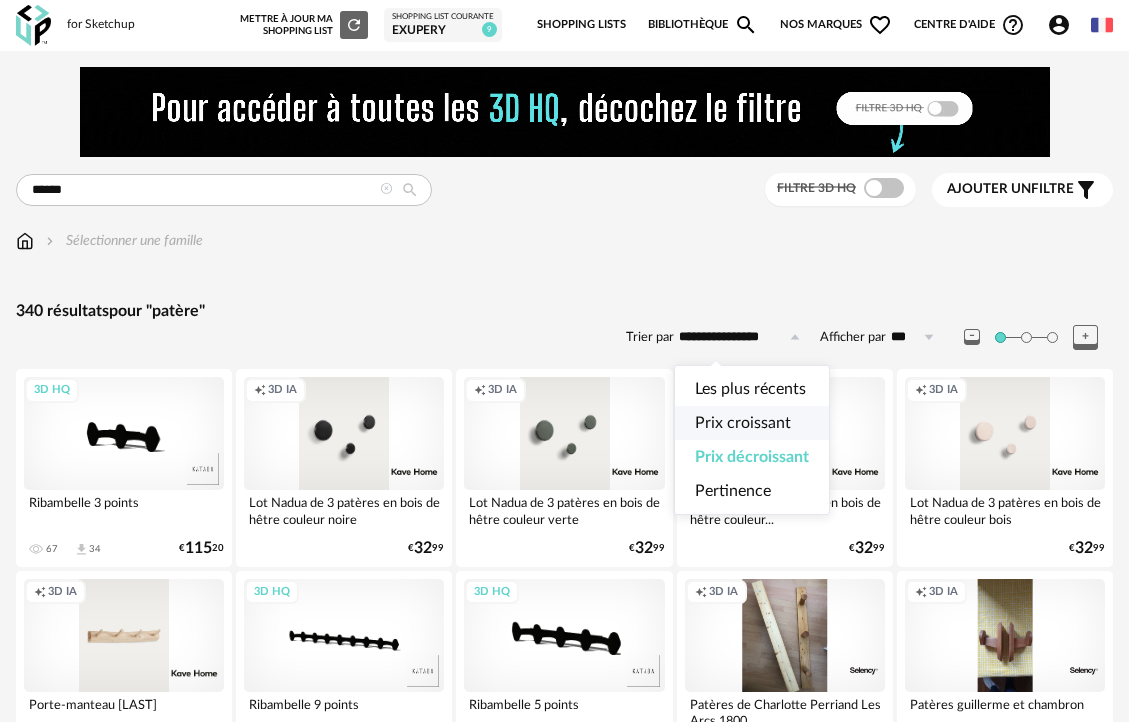 type on "**********" 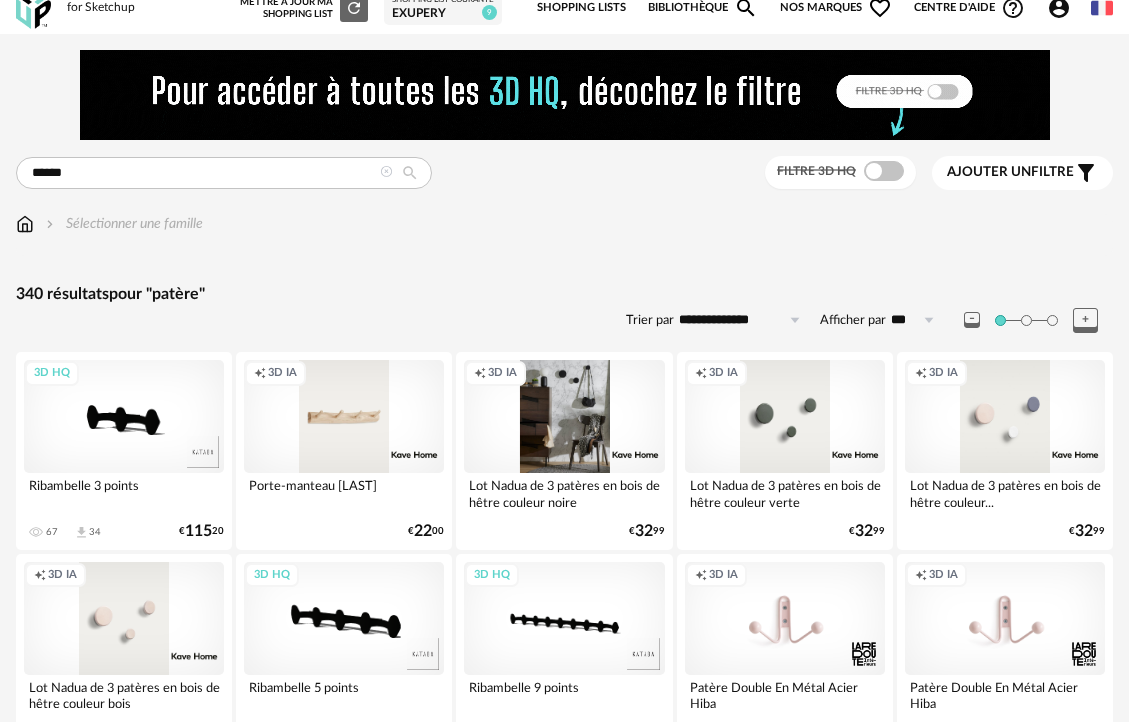 scroll, scrollTop: 0, scrollLeft: 0, axis: both 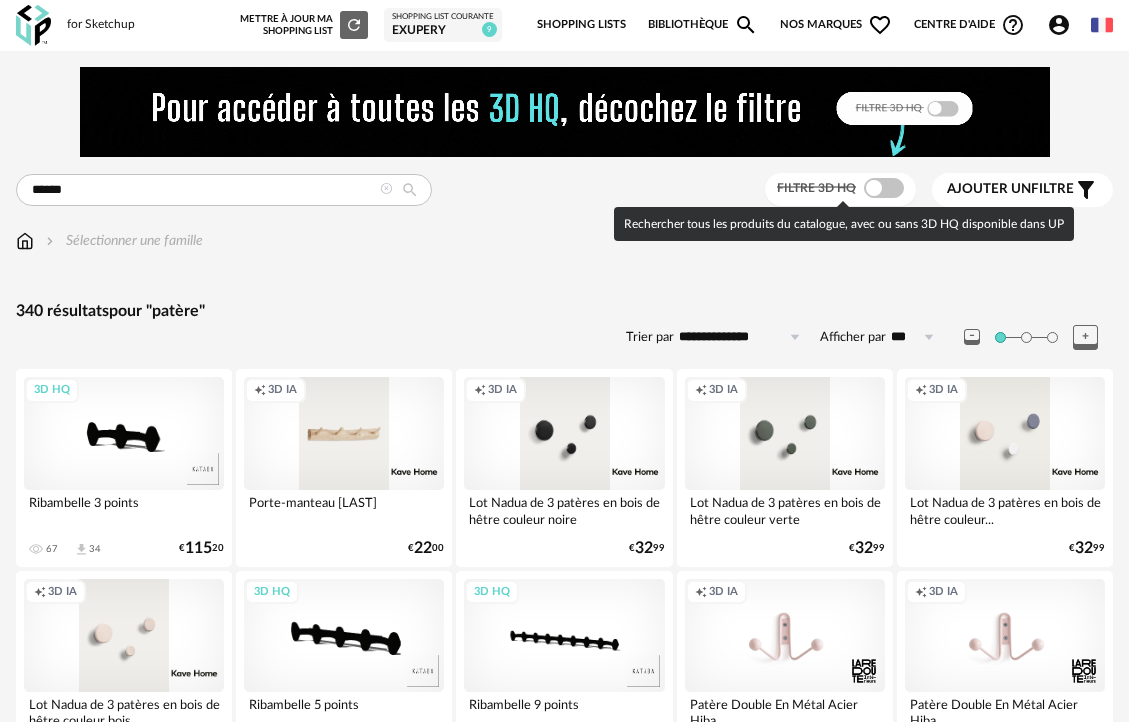 click at bounding box center (884, 188) 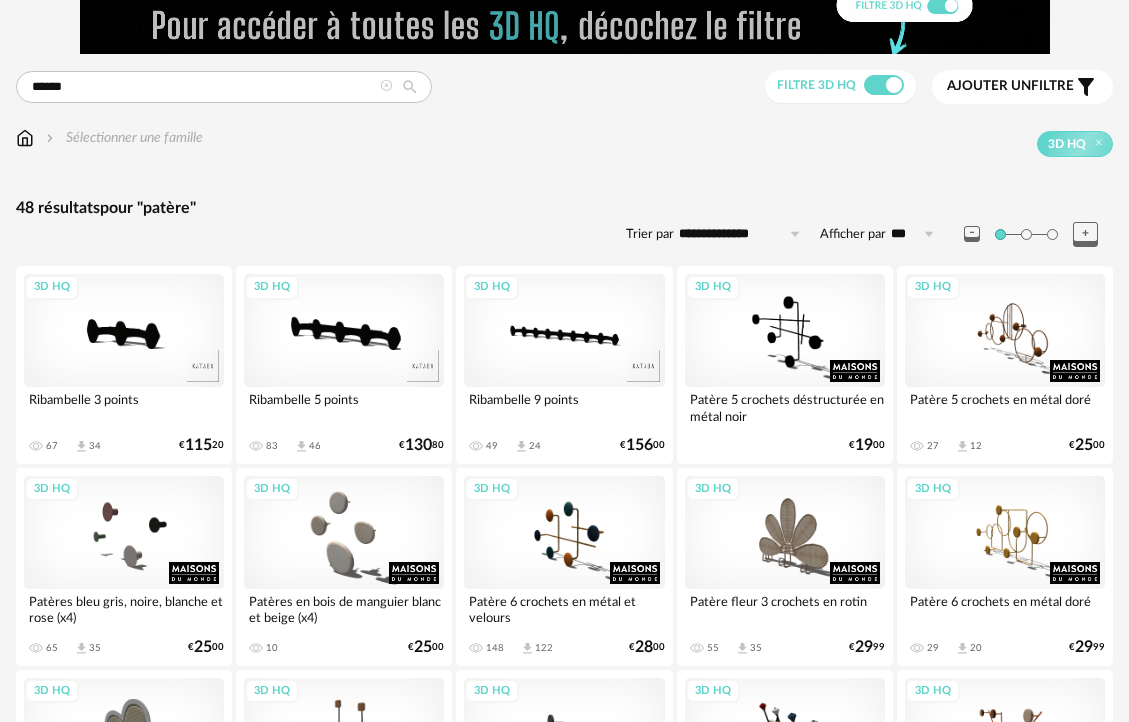 scroll, scrollTop: 130, scrollLeft: 0, axis: vertical 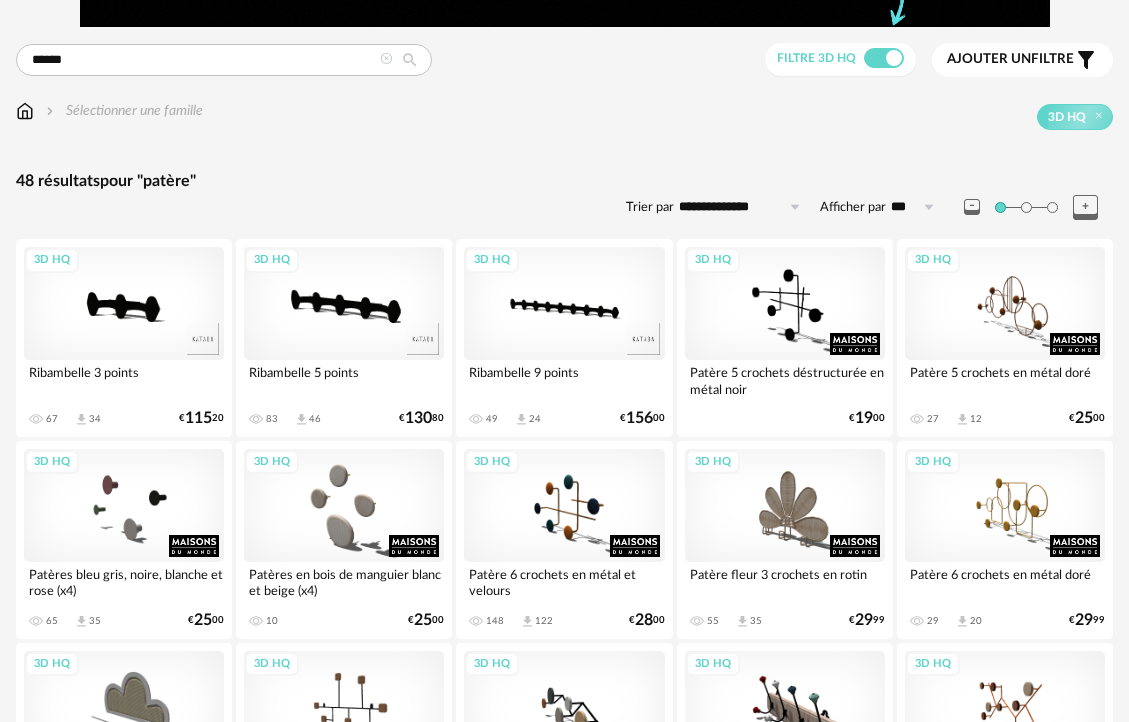 click on "3D HQ" at bounding box center (124, 303) 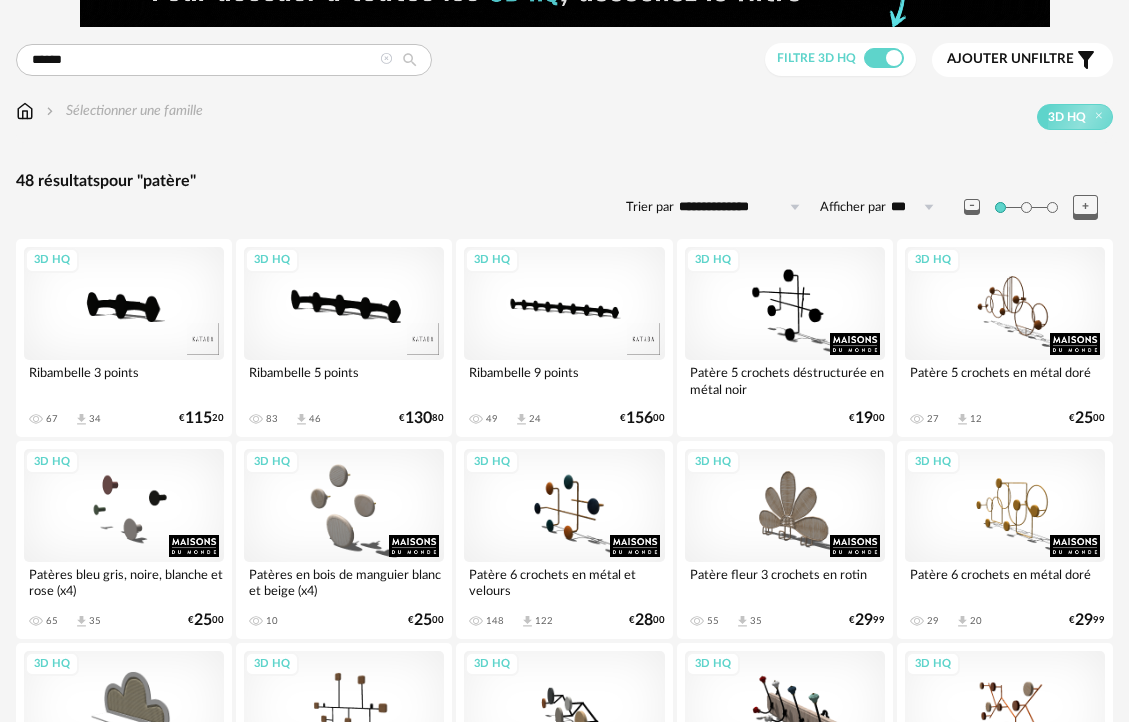 scroll, scrollTop: 0, scrollLeft: 0, axis: both 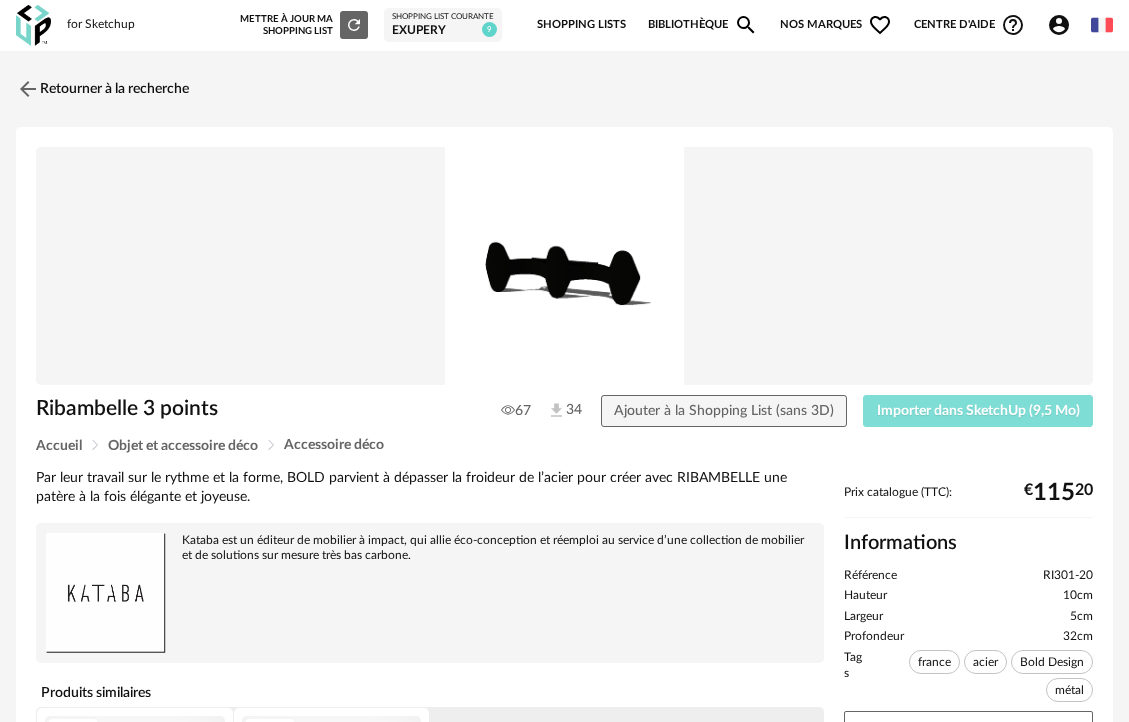 click on "Importer dans SketchUp (9,5 Mo)" at bounding box center (978, 411) 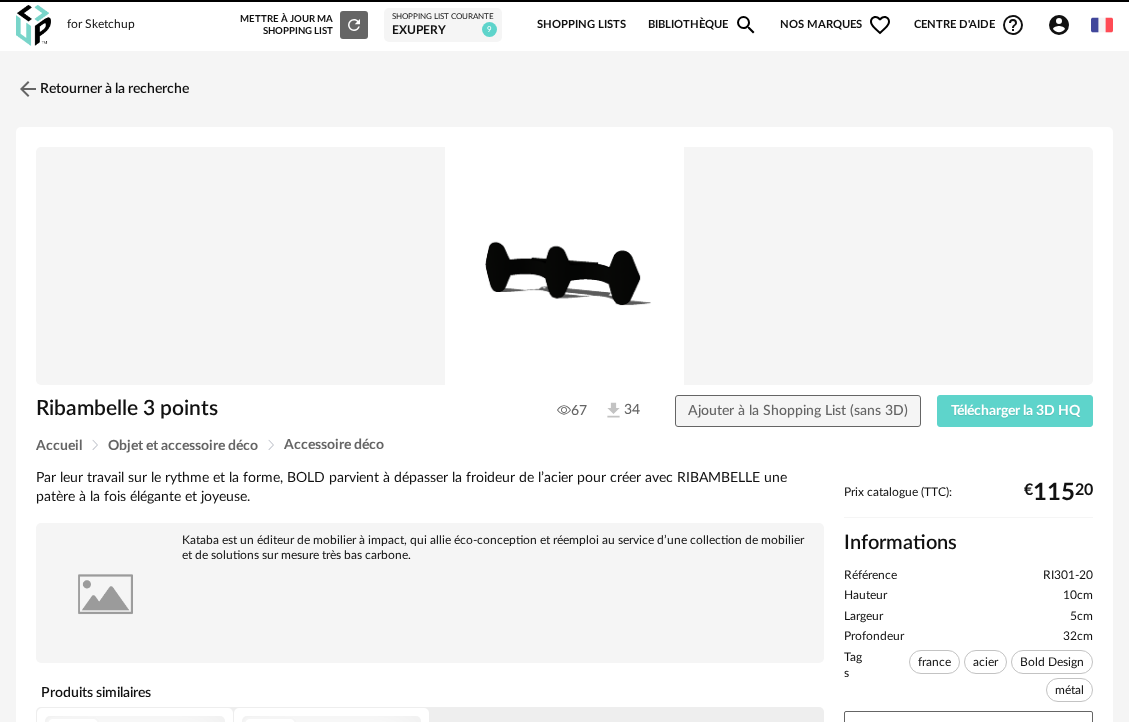 scroll, scrollTop: 0, scrollLeft: 0, axis: both 